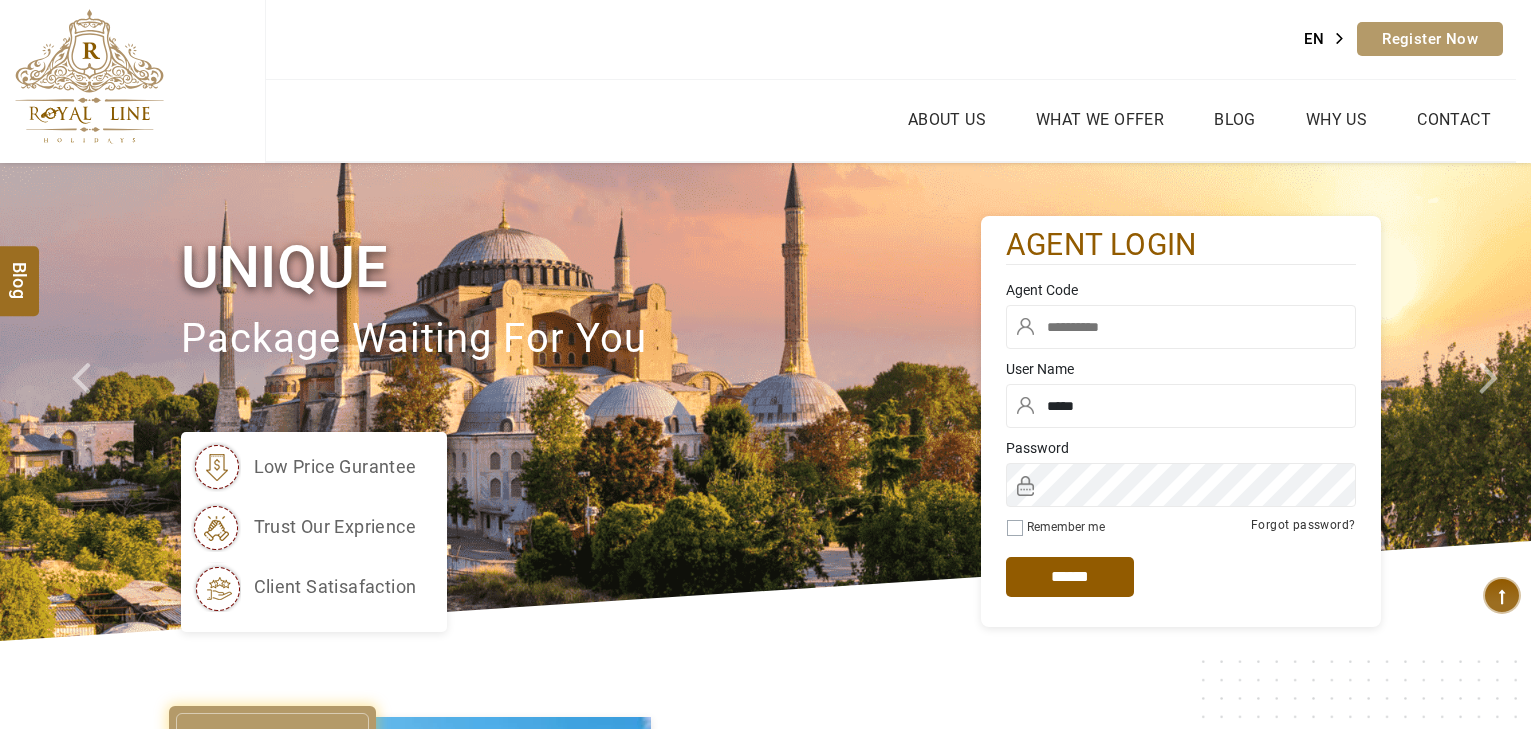 scroll, scrollTop: 0, scrollLeft: 0, axis: both 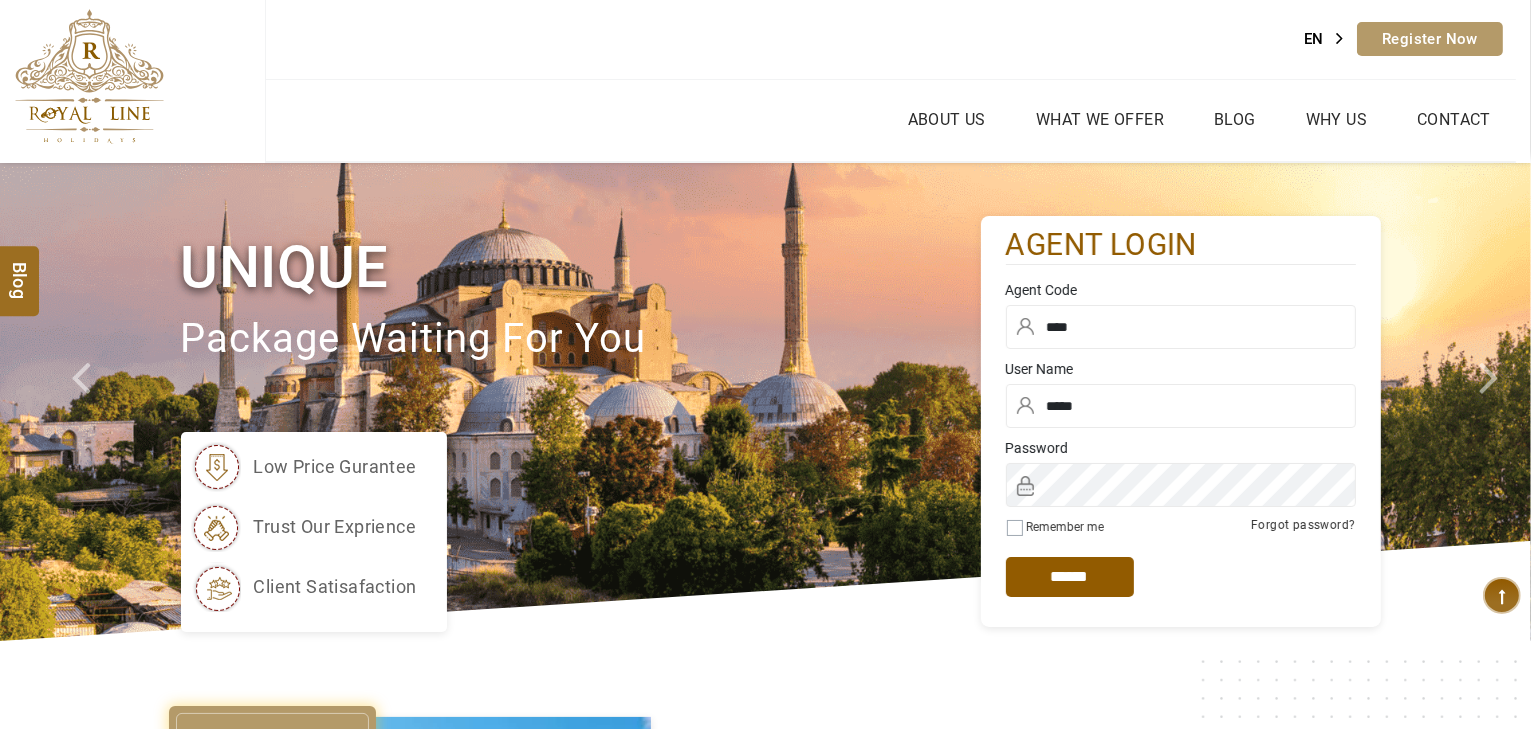 type on "****" 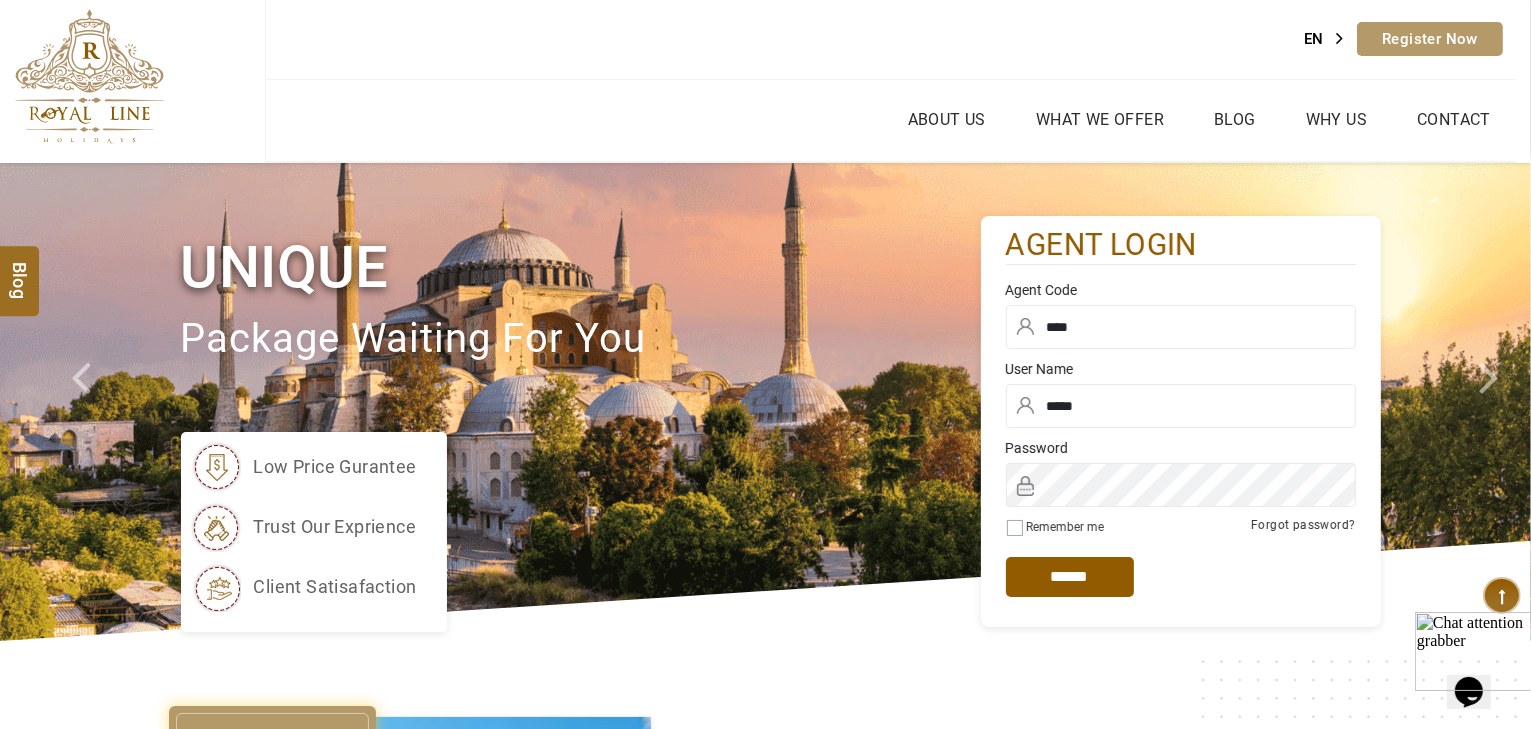 scroll, scrollTop: 0, scrollLeft: 0, axis: both 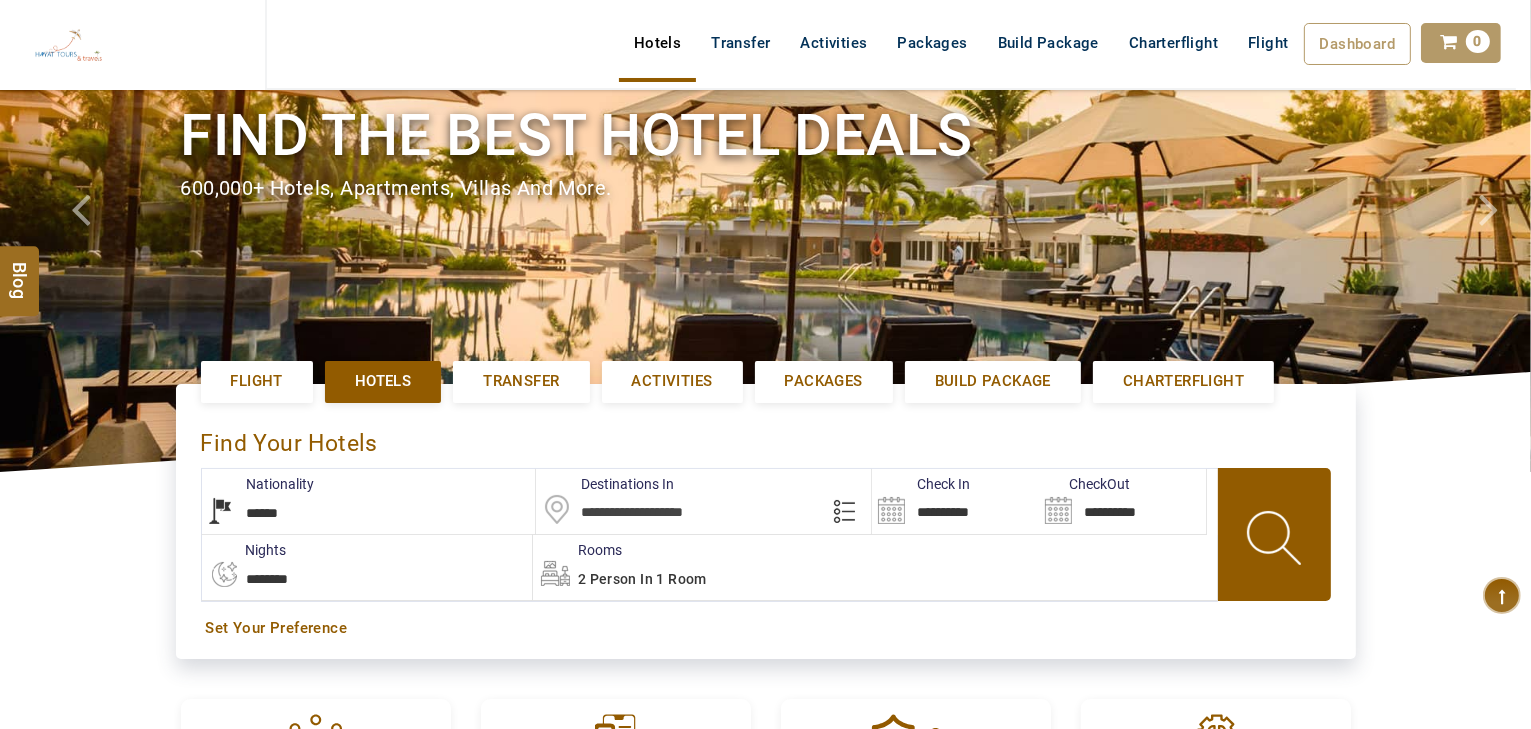 click on "**********" at bounding box center (369, 501) 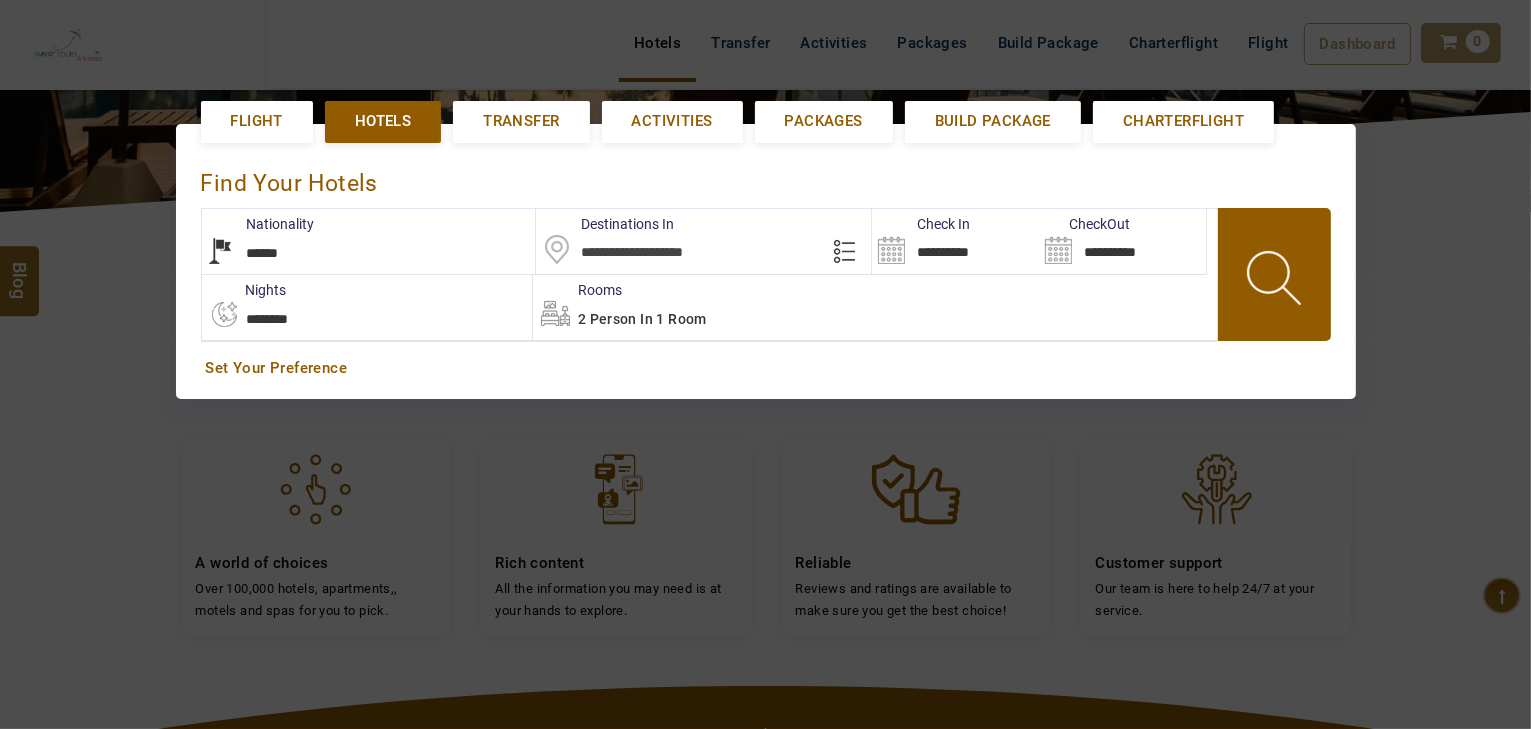 scroll, scrollTop: 452, scrollLeft: 0, axis: vertical 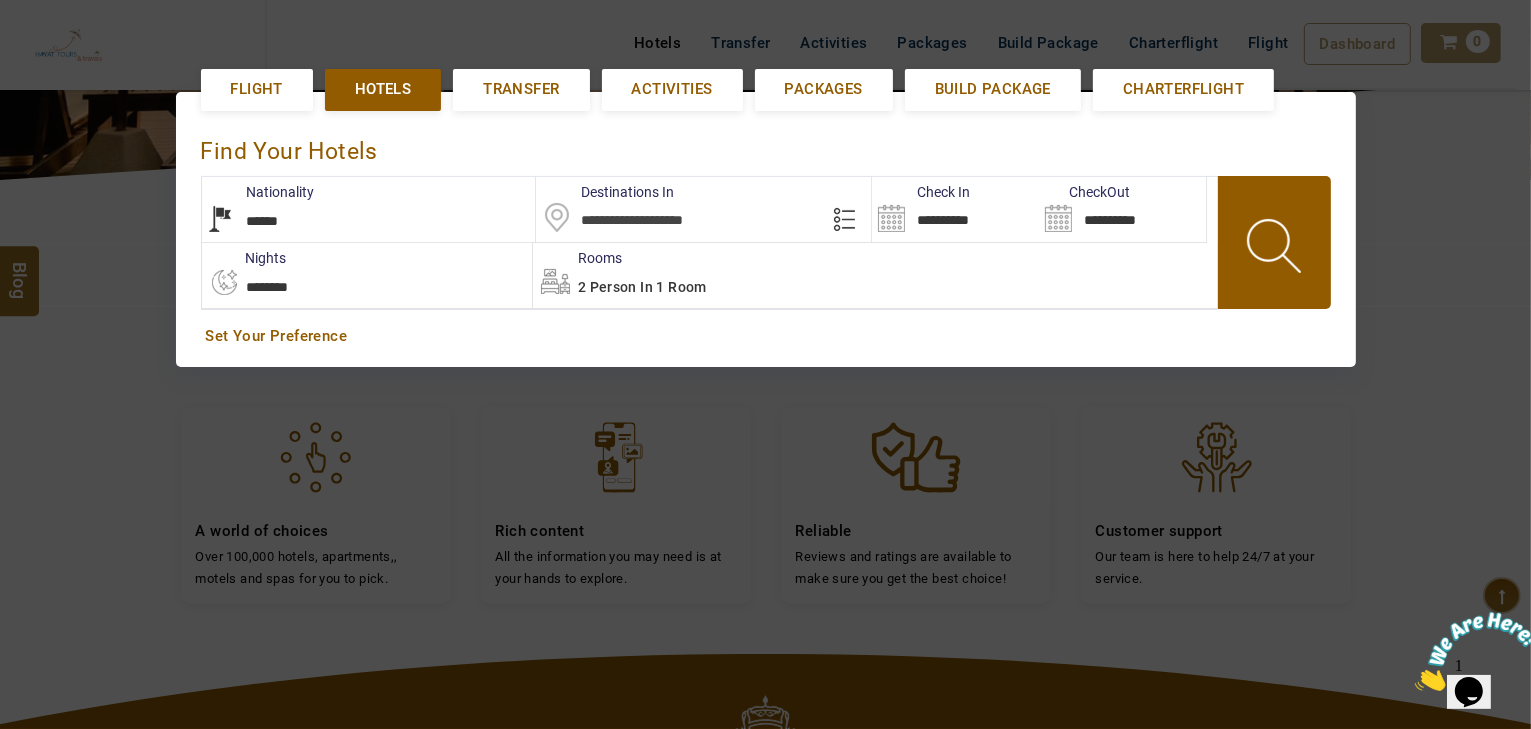select on "******" 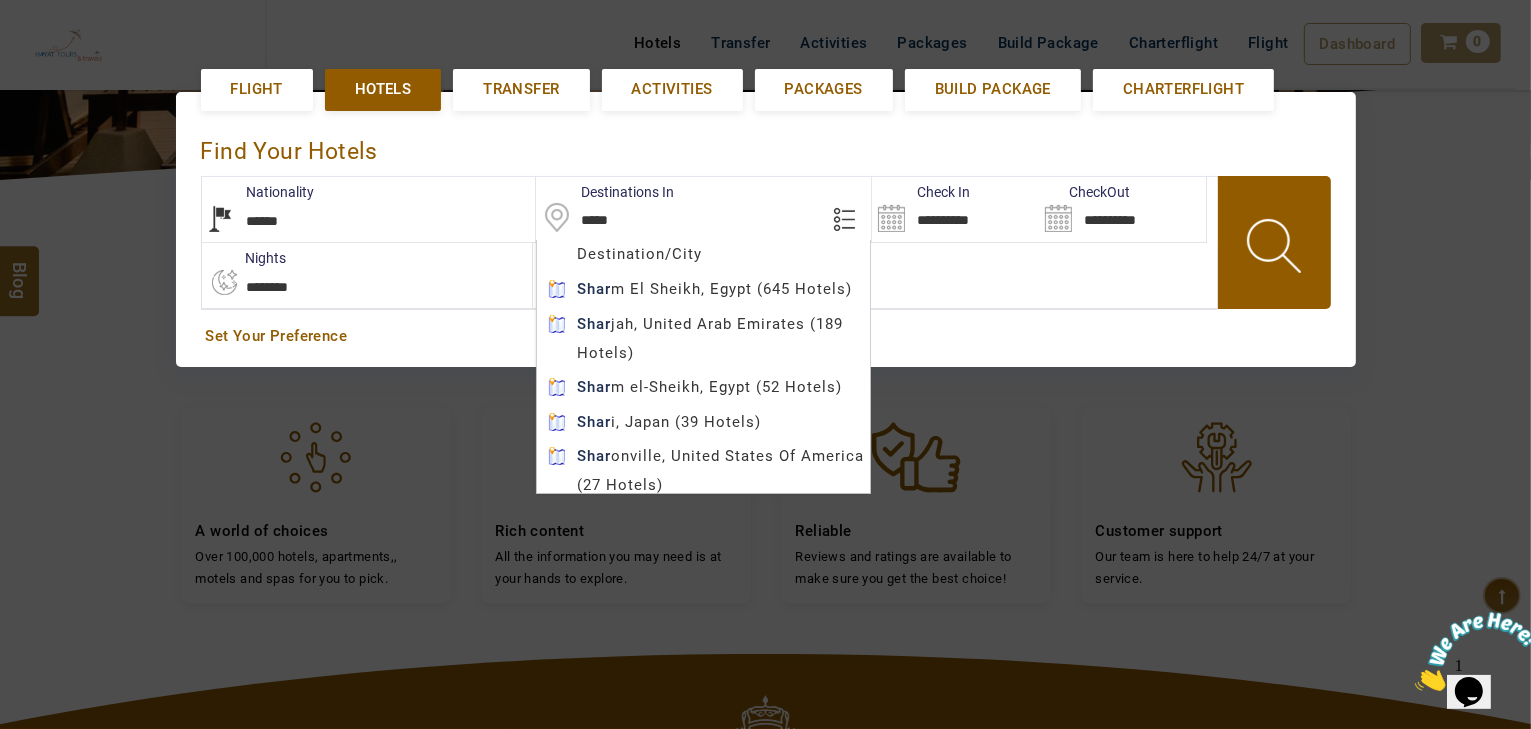 type on "**********" 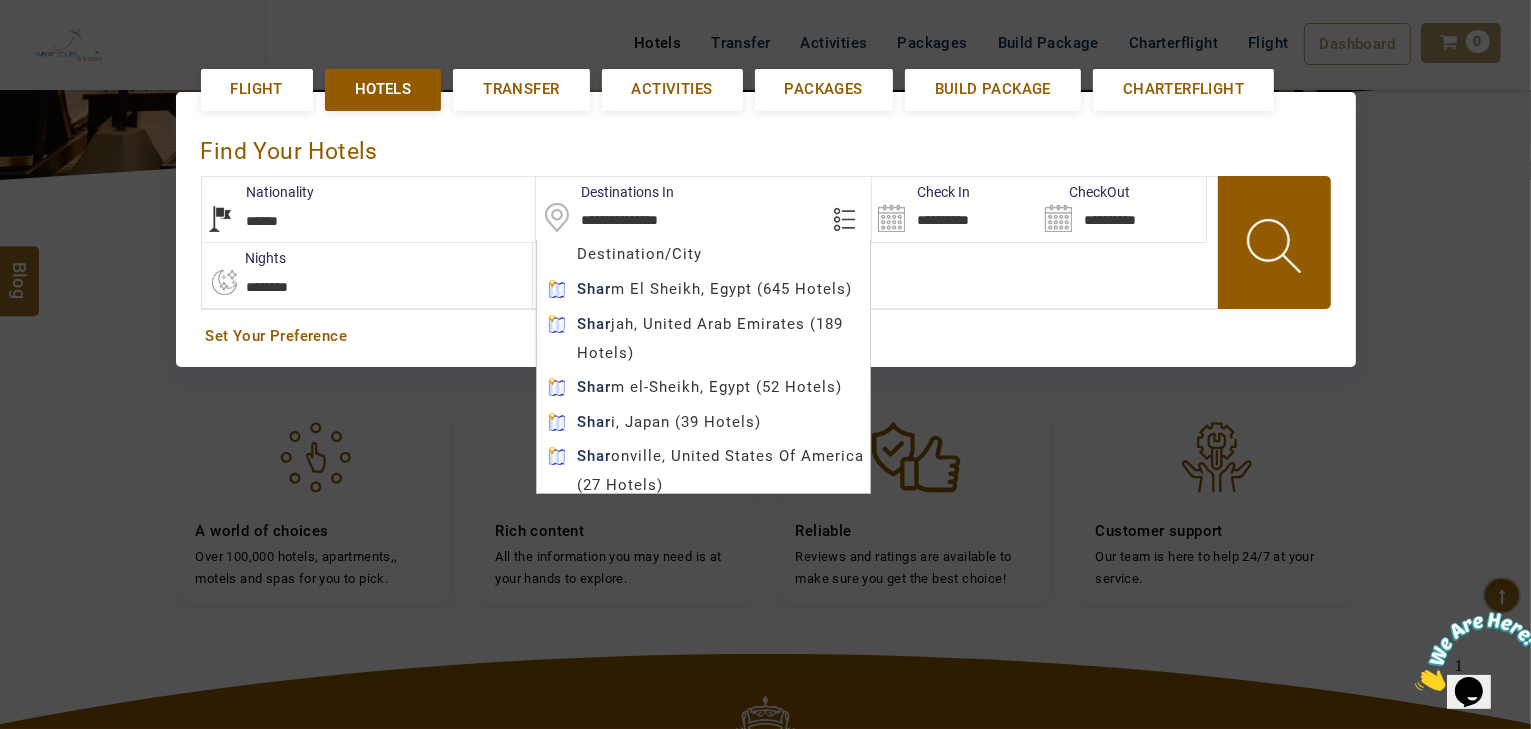 click on "HAYAYT TOURS AED AED  AED EUR  € USD  $ INR  ₹ THB  ฿ IDR  Rp BHD  BHD TRY  ₺ Credit Limit EN HE AR ES PT ZH Helpline
+971 55 344 0168 Register Now +971 55 344 0168 info@royallineholidays.com About Us What we Offer Blog Why Us Contact Hotels  Transfer Activities Packages Build Package Charterflight Flight Dashboard My Profile My Booking My Reports My Quotation Sign Out 0 Points Redeem Now To Redeem 58318 Points Future Points  1074   Points Credit Limit Credit Limit USD 30000.00 70% Complete Used USD 9426.78 Available USD 20573.22 Setting  Looks like you haven't added anything to your cart yet Countinue Shopping ***** ****** Please Wait.. Blog demo
Remember me Forgot
password? LOG IN Don't have an account?   Register Now My Booking View/ Print/Cancel Your Booking without Signing in Submit demo
In A Few Moment, You Will Be Celebrating Best Hotel options galore ! Check In   CheckOut Rooms Rooms Please Wait Find the best hotel deals Flight Hotels  Transfer Packages" at bounding box center (765, 363) 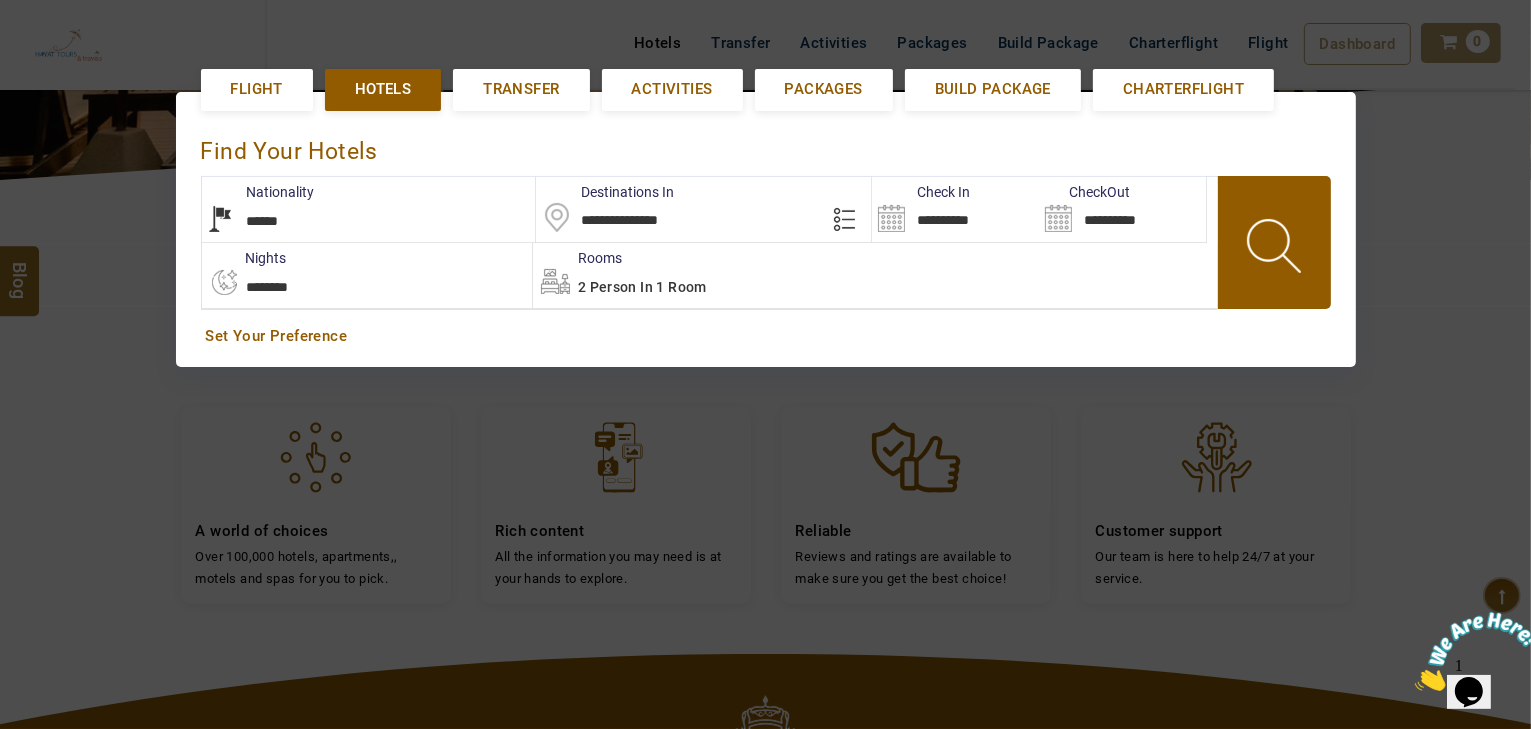 click on "**********" at bounding box center [955, 209] 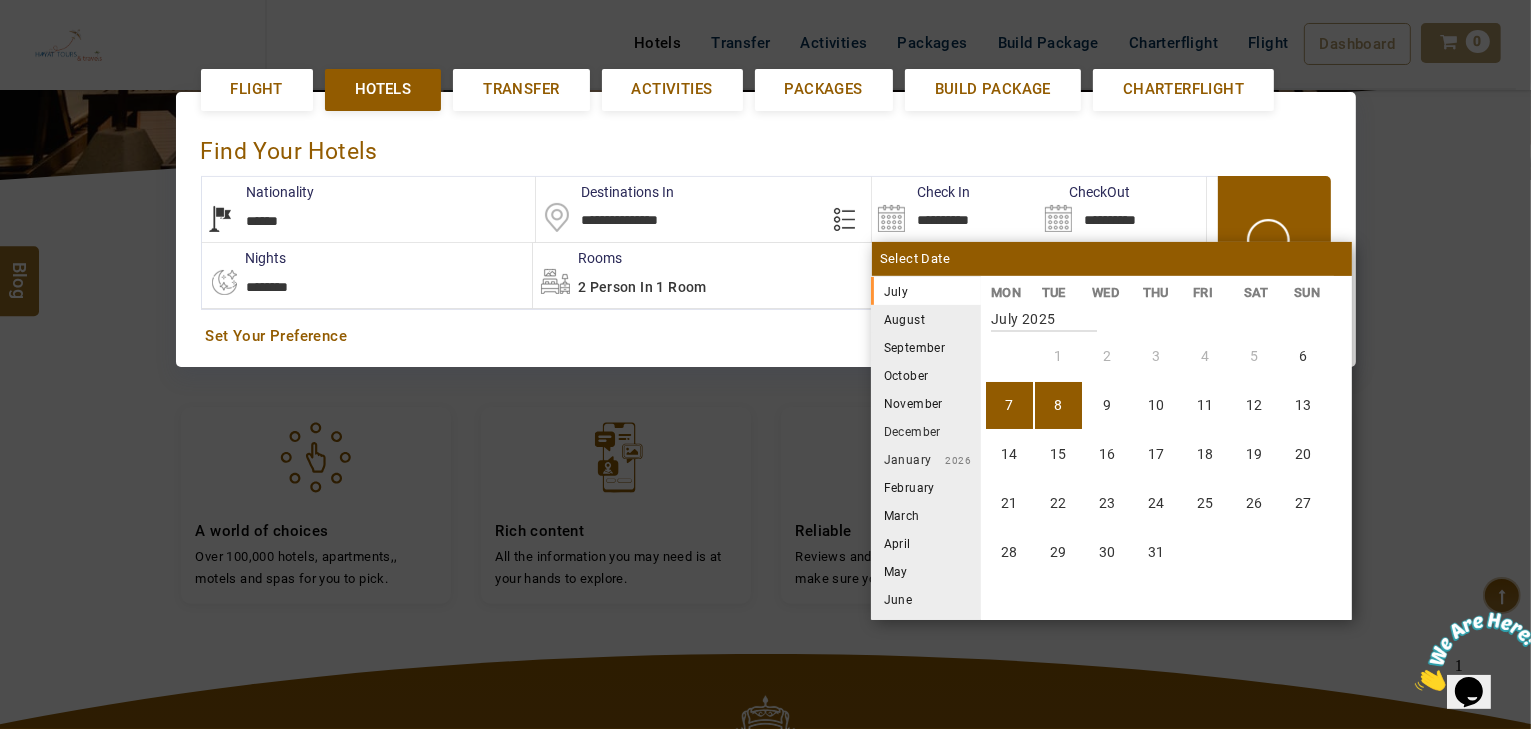 click on "8" at bounding box center [1058, 405] 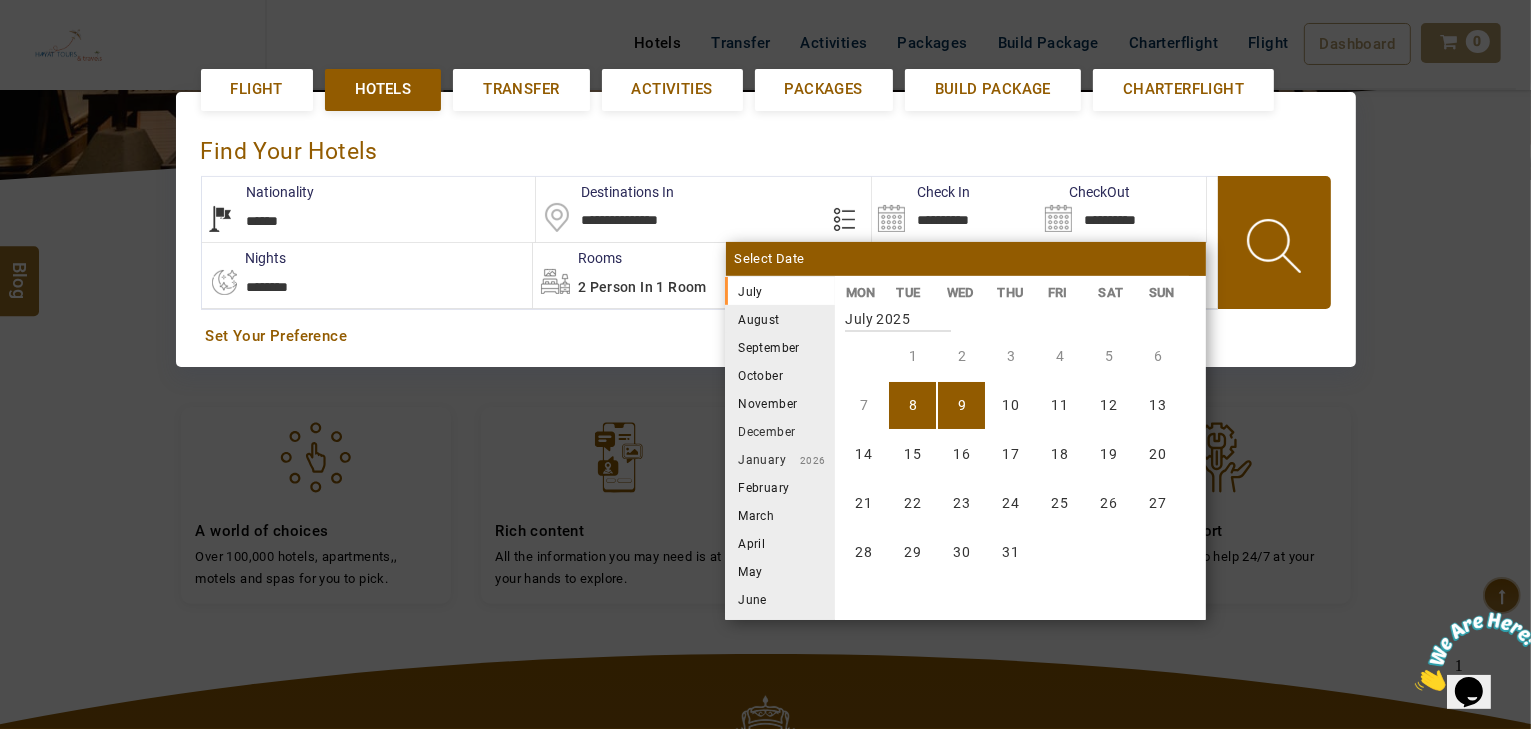 click on "1 2 3 4 5 6 7 8 9 10 11 12 13 14 15 16 17 18 19 20 21 22 23 24 25 26 27 28 29 30 31" at bounding box center (1020, 489) 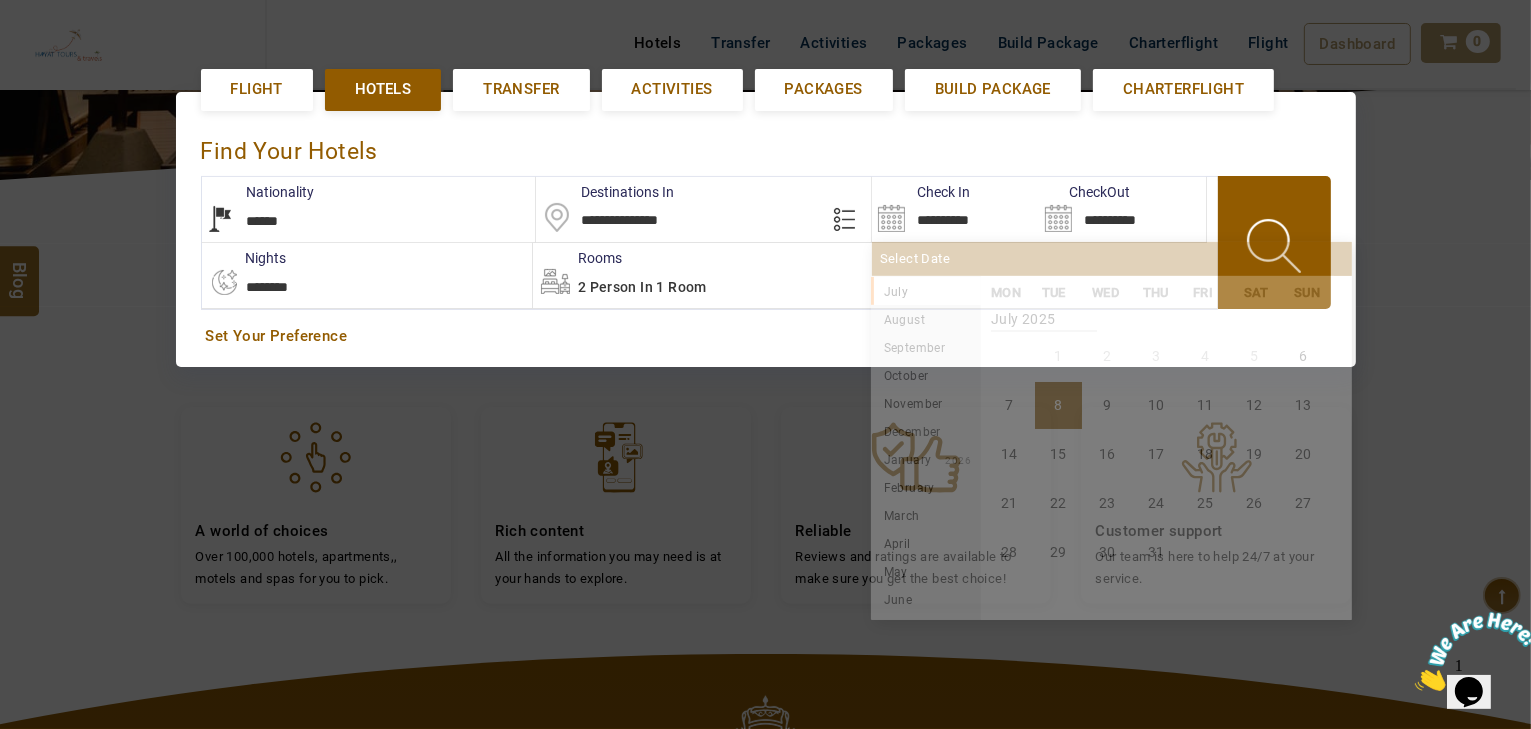 click on "**********" at bounding box center [955, 209] 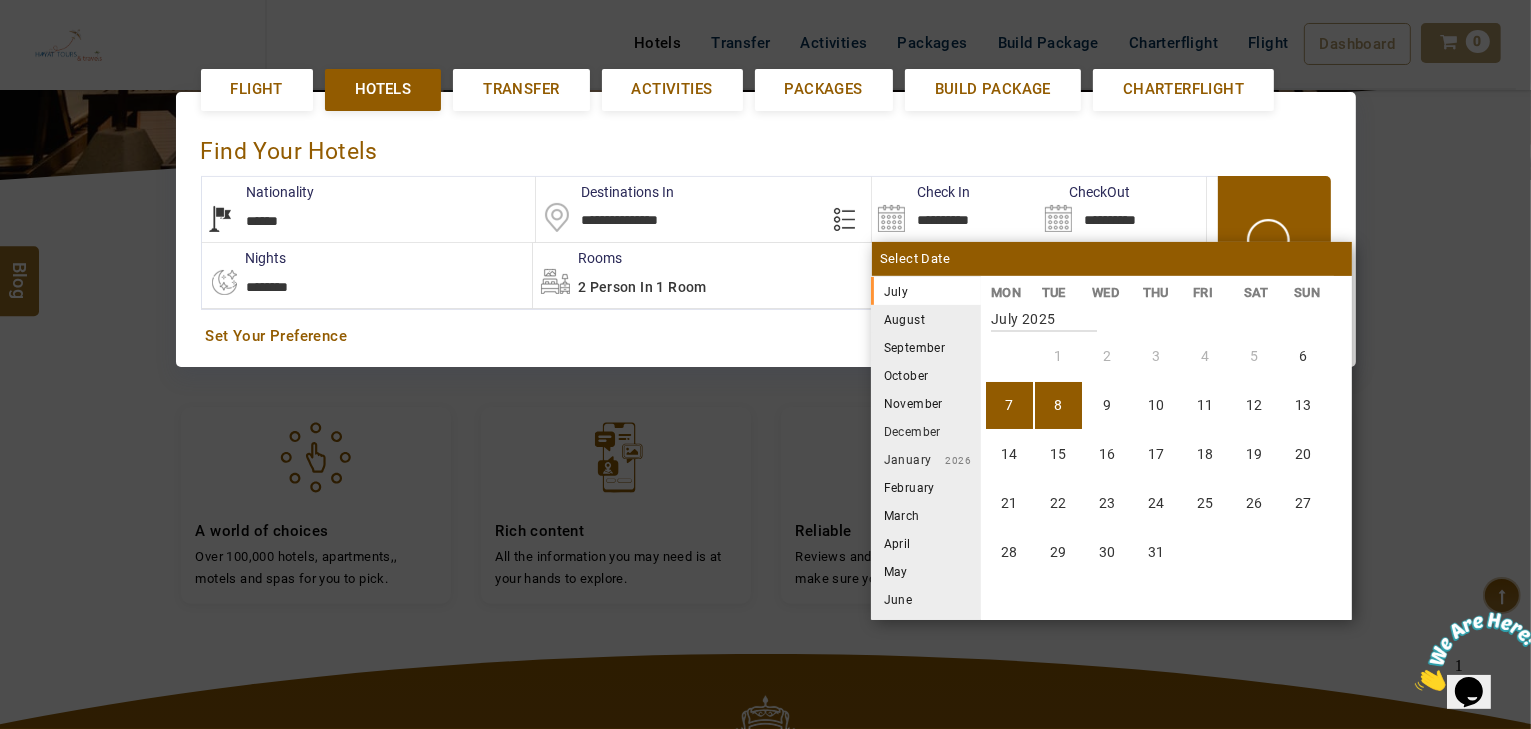 click on "7" at bounding box center (1009, 405) 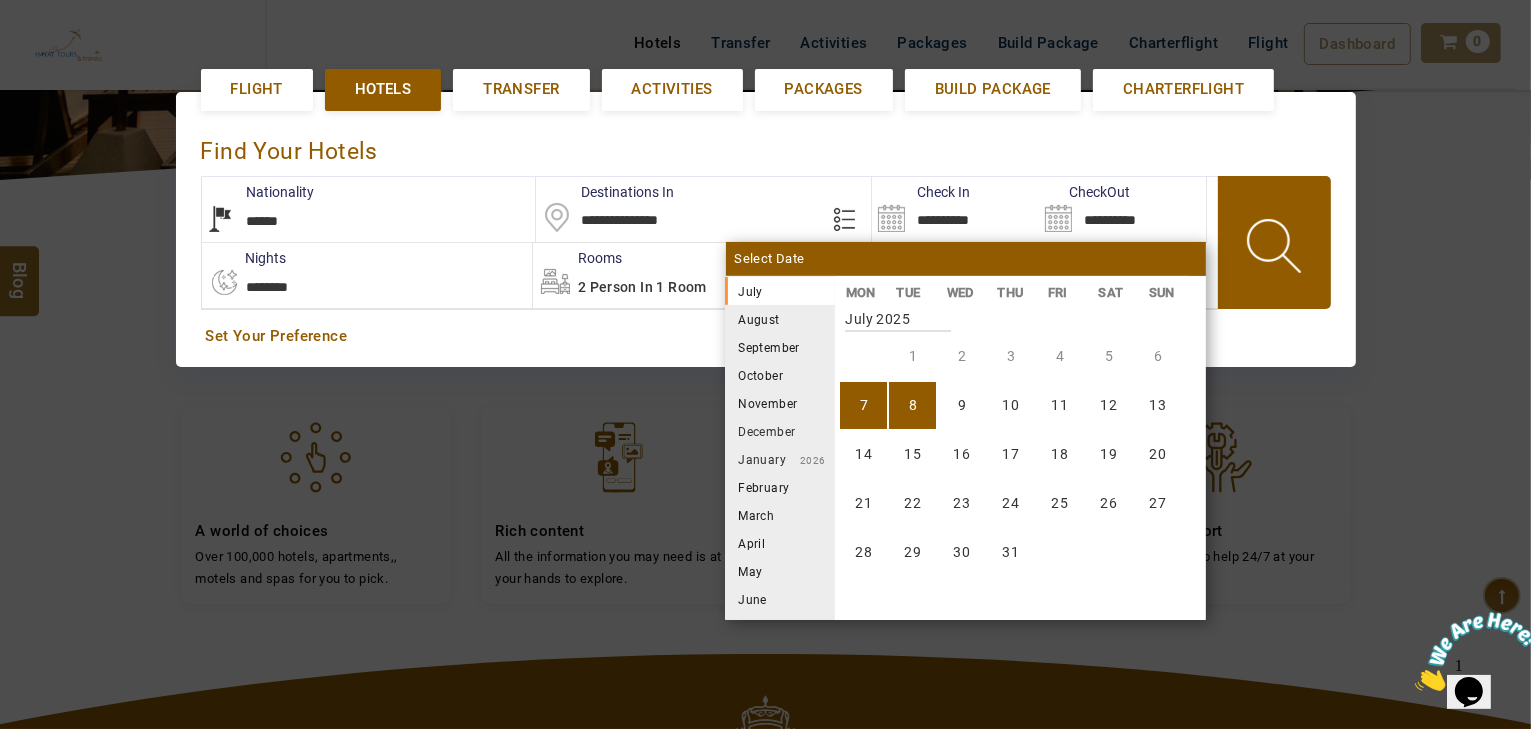 click on "**********" at bounding box center [367, 275] 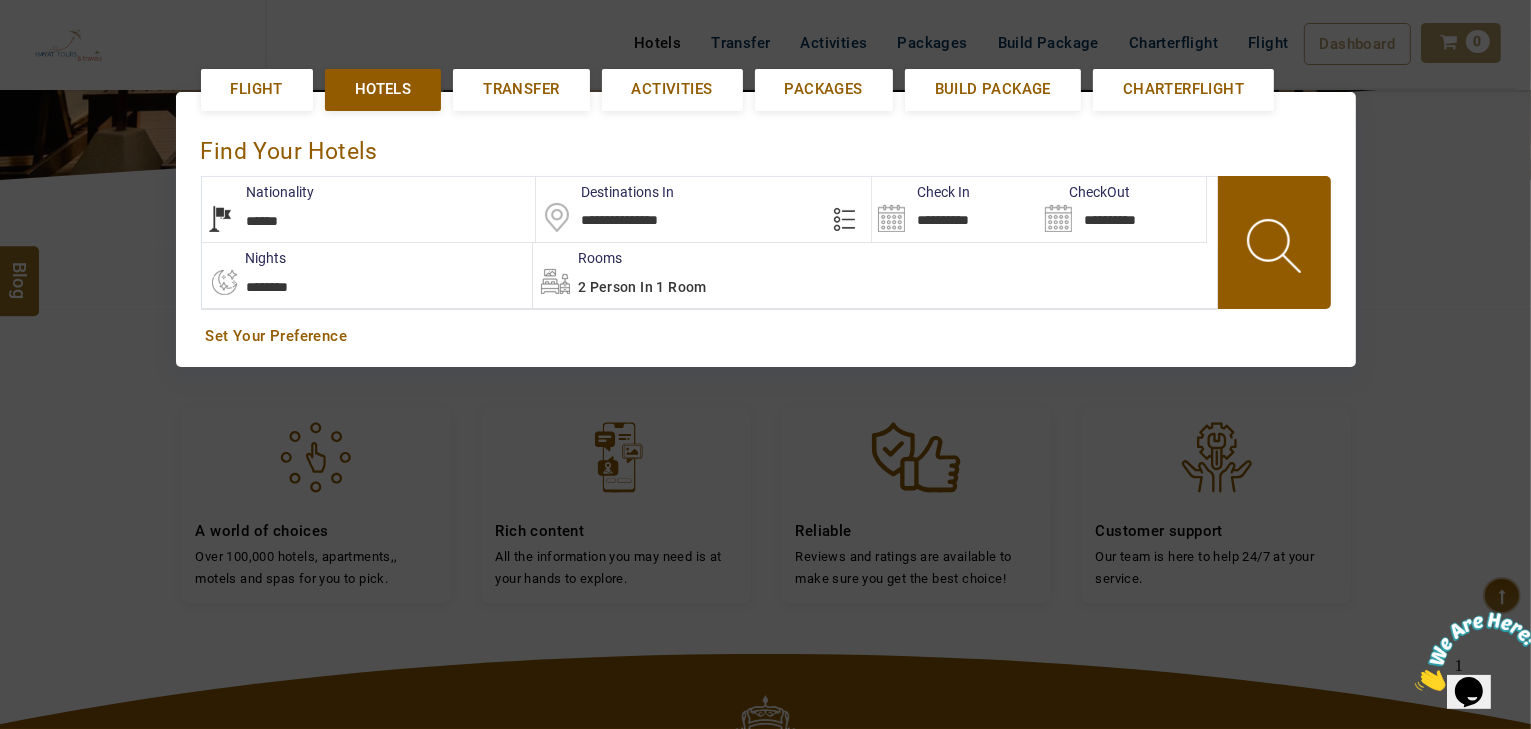 select on "*" 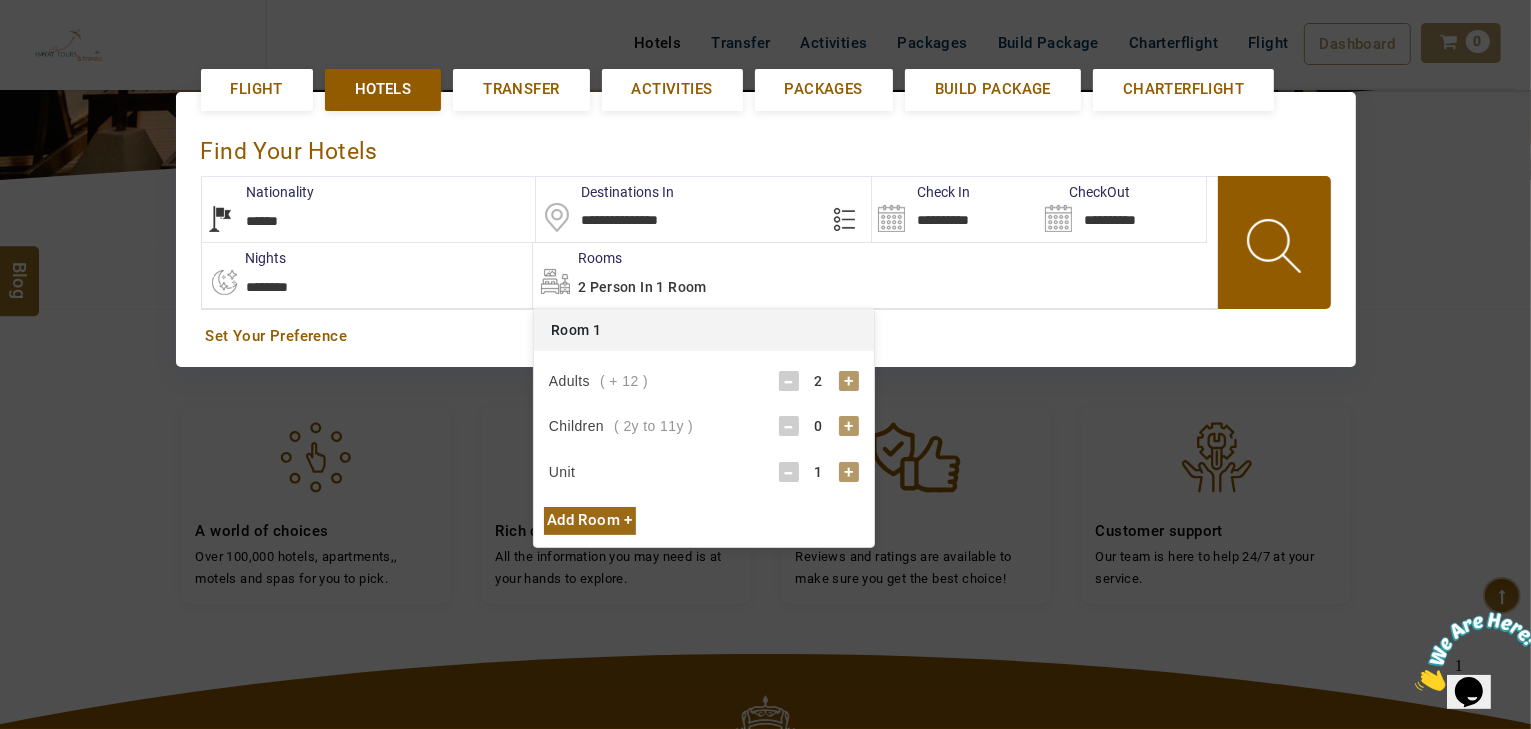 click on "+" at bounding box center (849, 426) 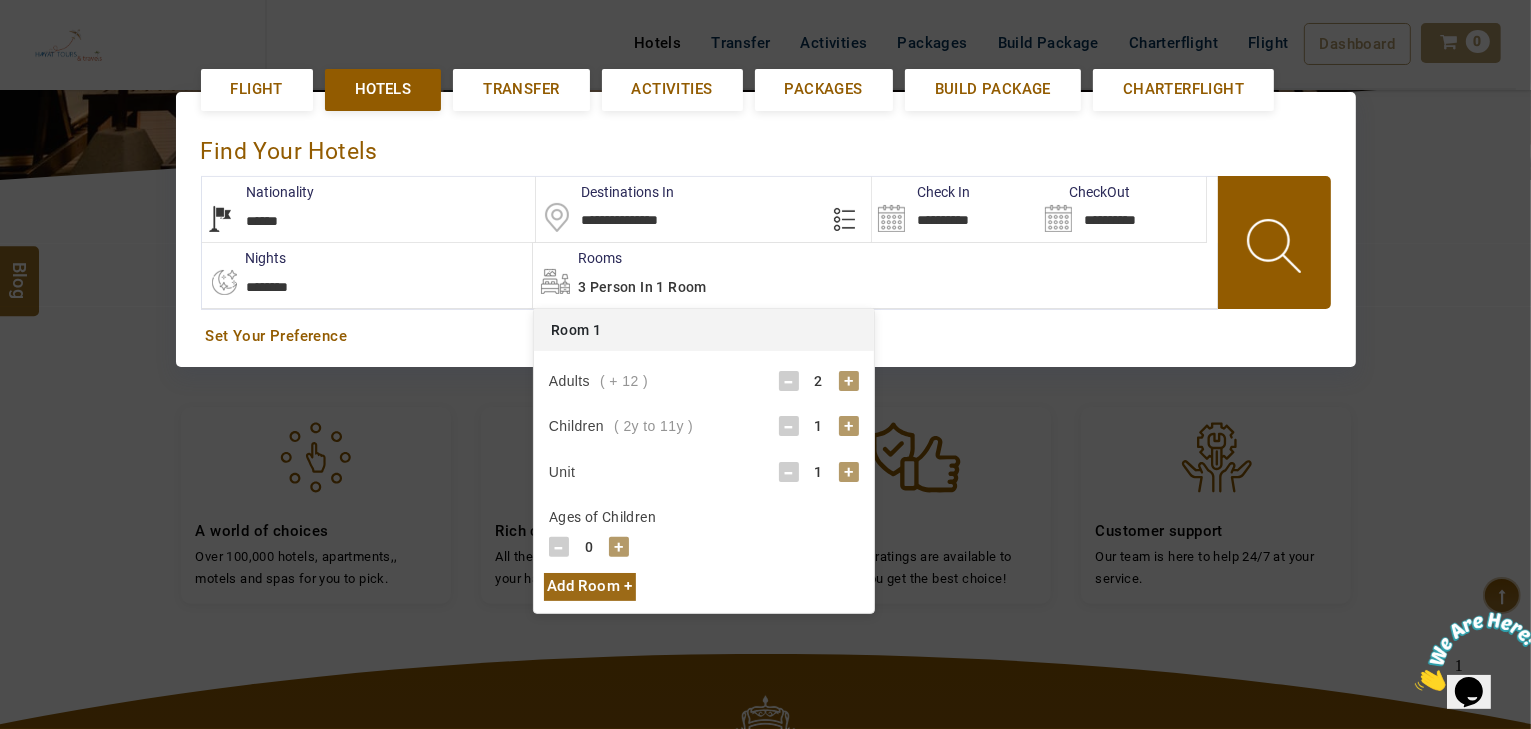 click on "+" at bounding box center (619, 547) 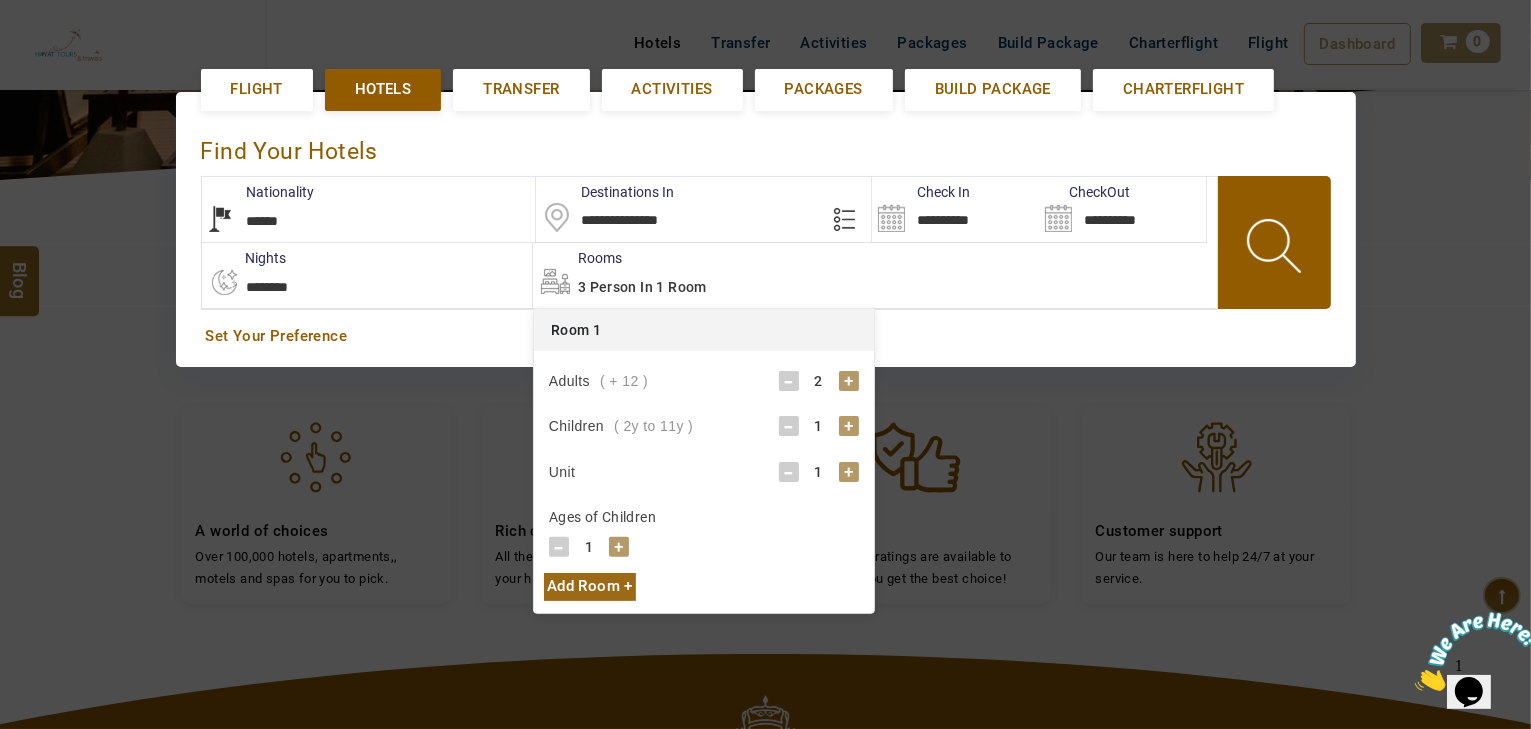 click on "+" at bounding box center (619, 547) 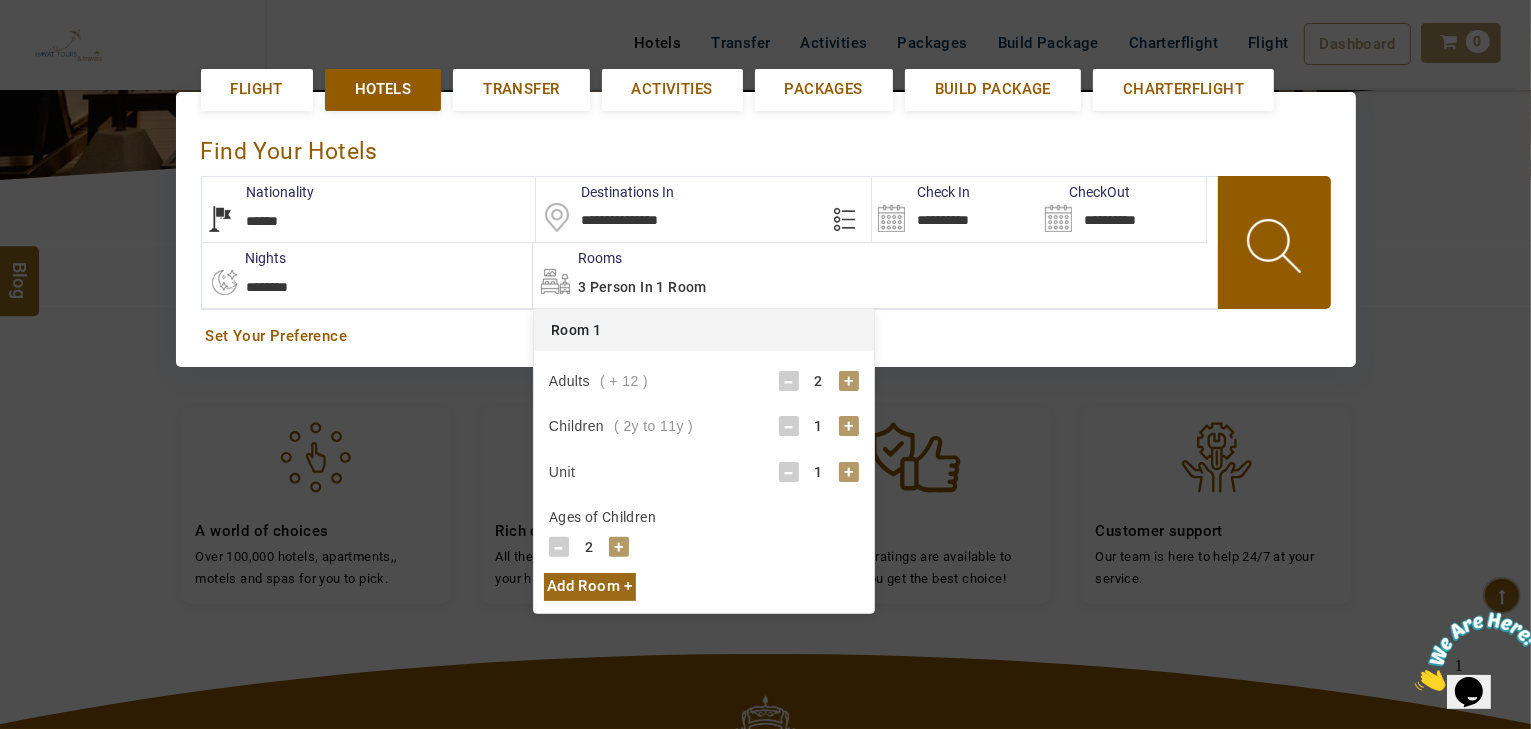 click on "Adults ( + 12 ) - 2 + Children ( 2y to 11y ) - 1 + Unit - 1 + Ages of Children - 2 + - 0 + - 0 + - 0 +" at bounding box center (704, 462) 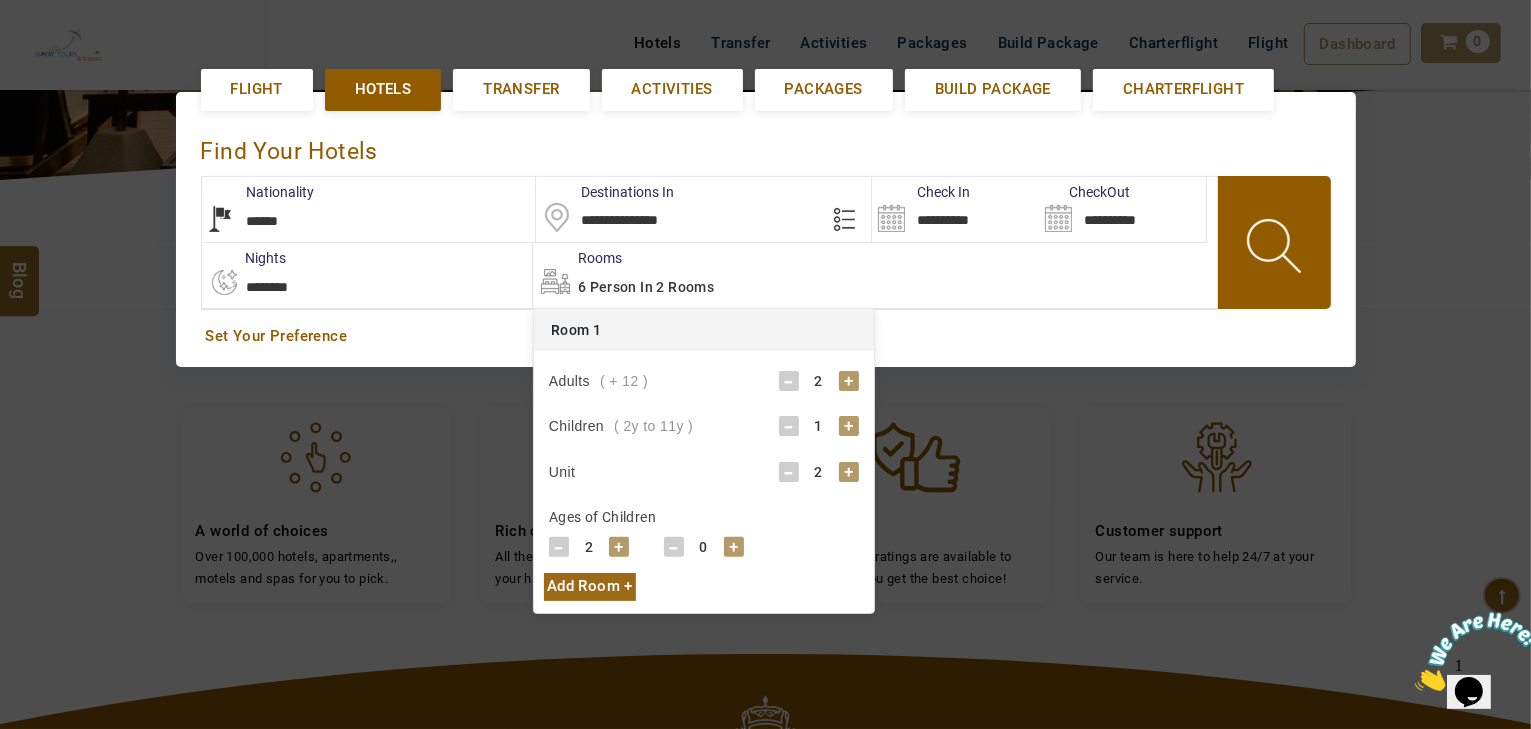 click on "+" at bounding box center [734, 547] 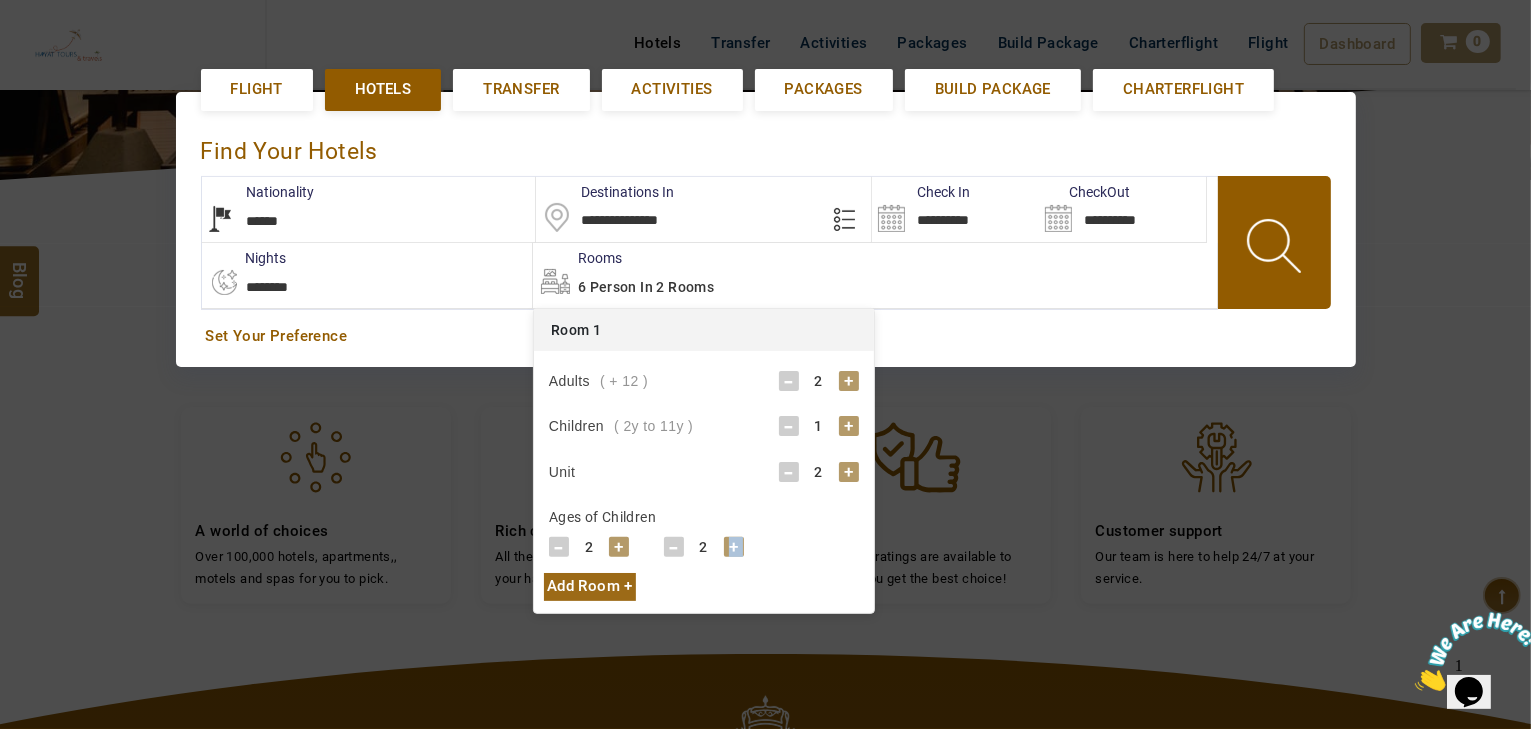 click on "+" at bounding box center [734, 547] 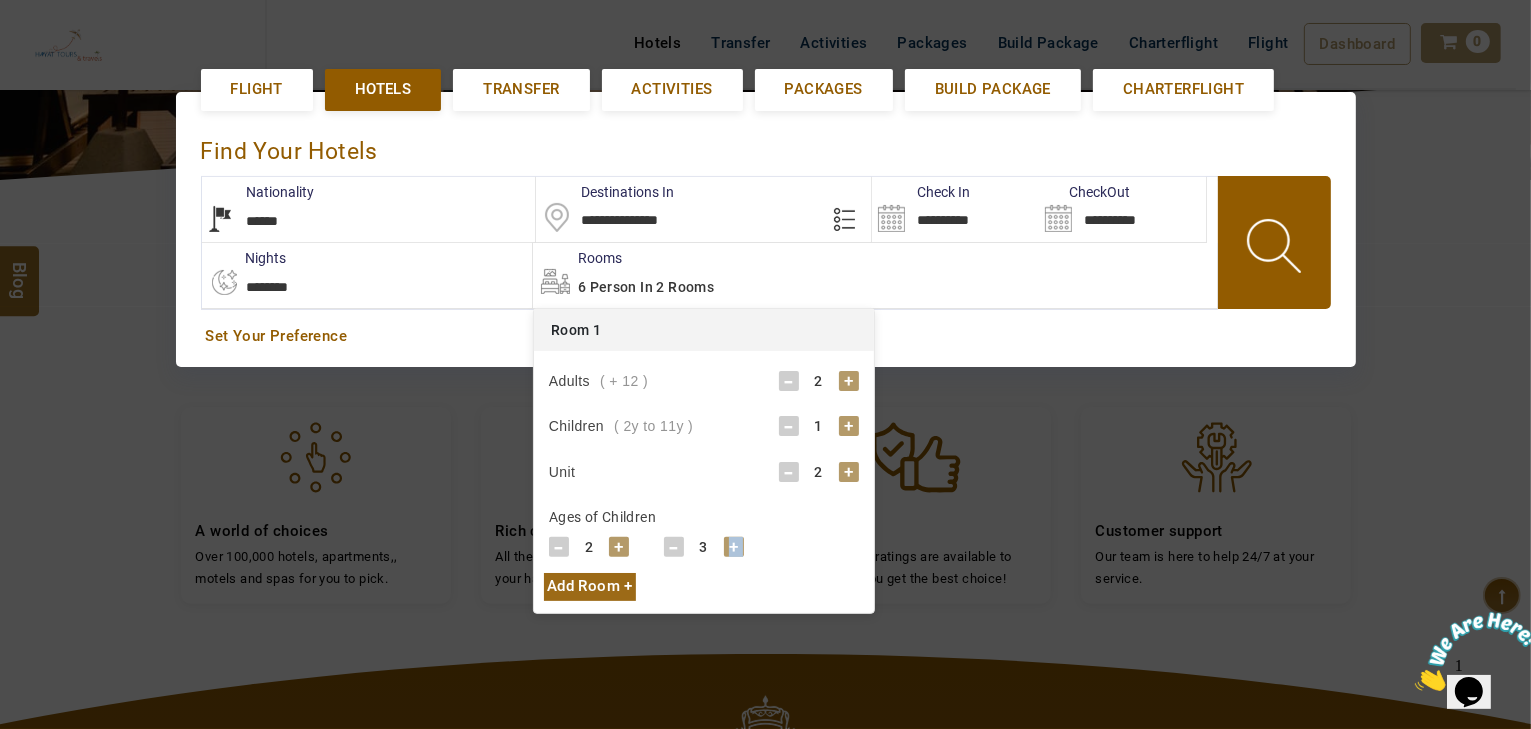 click on "+" at bounding box center (734, 547) 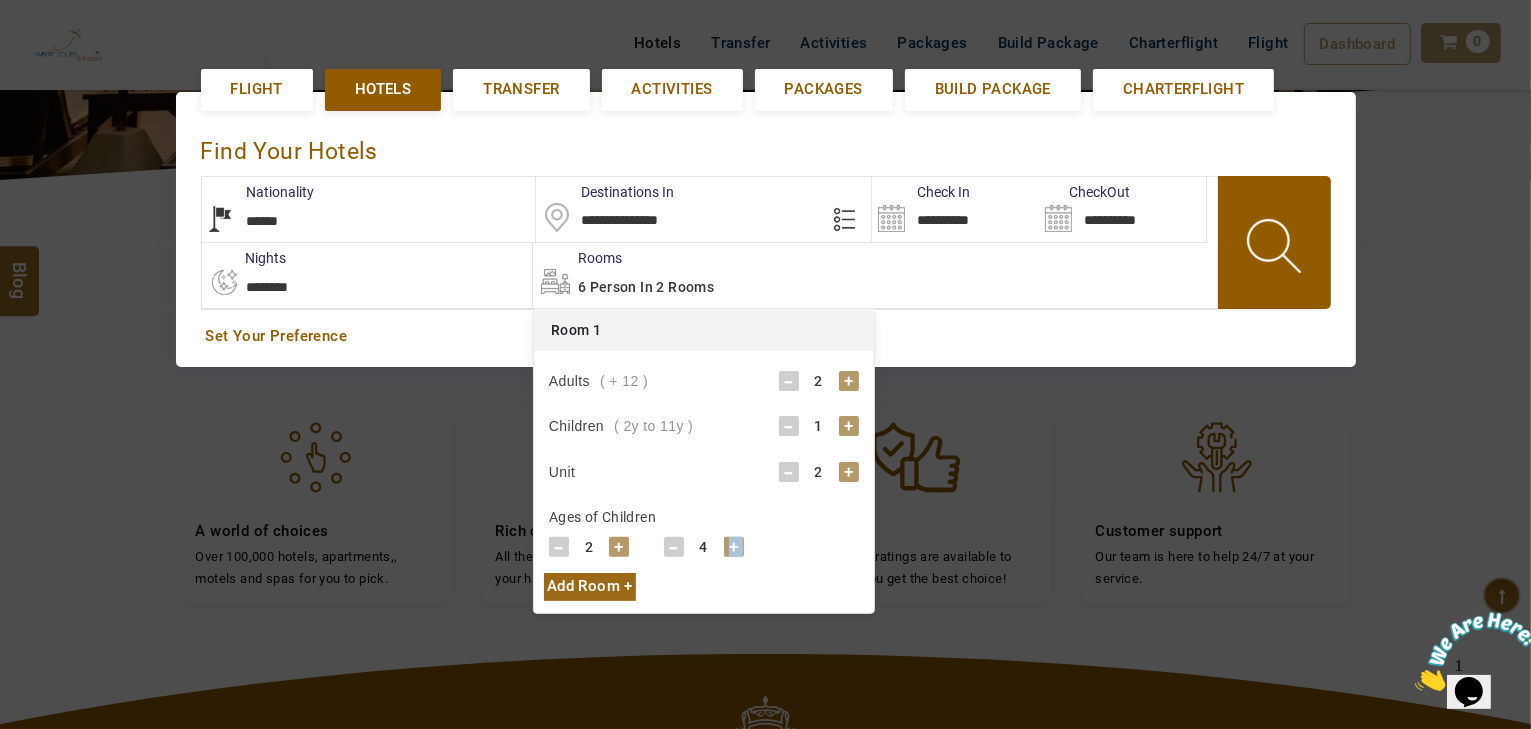 click on "+" at bounding box center (734, 547) 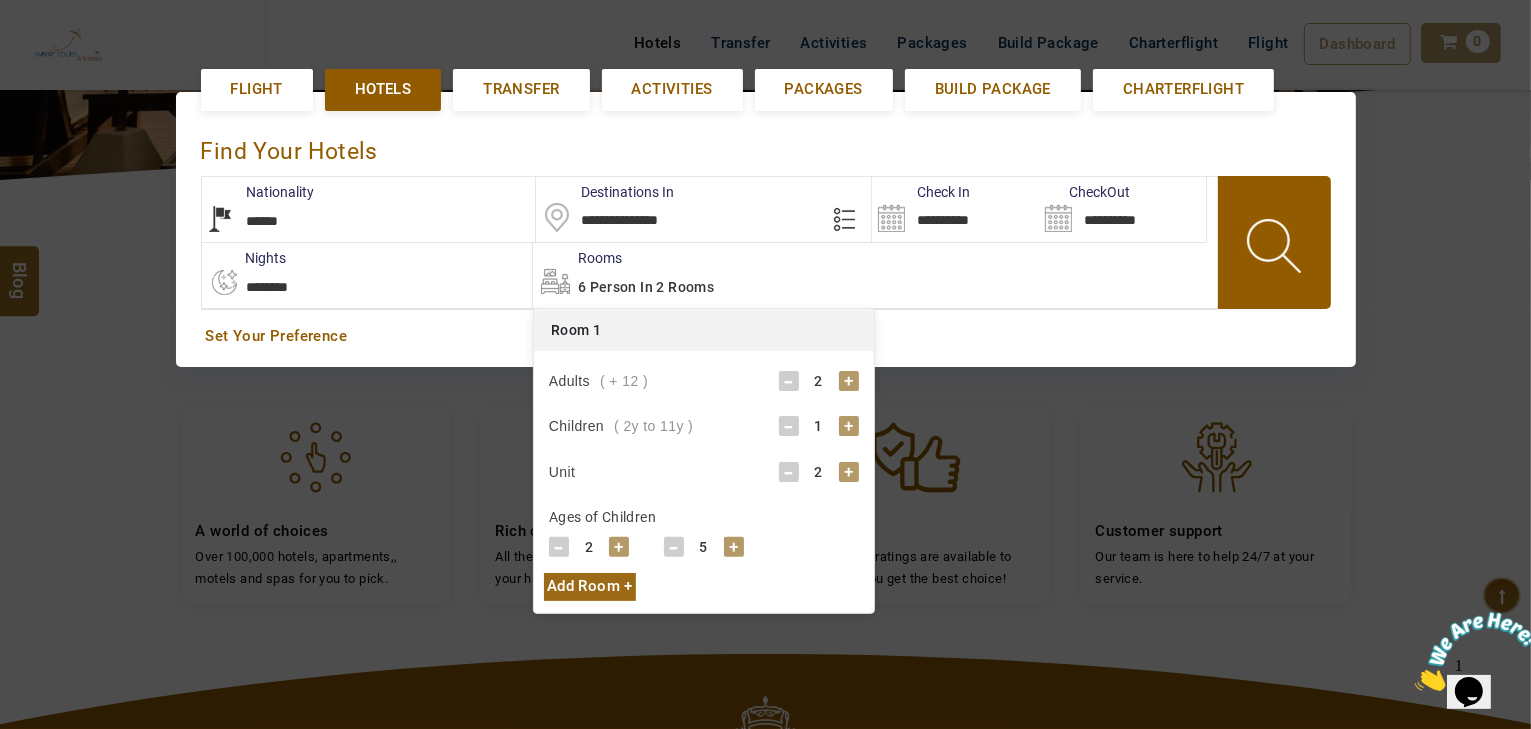 click on "- 5 +" at bounding box center (704, 547) 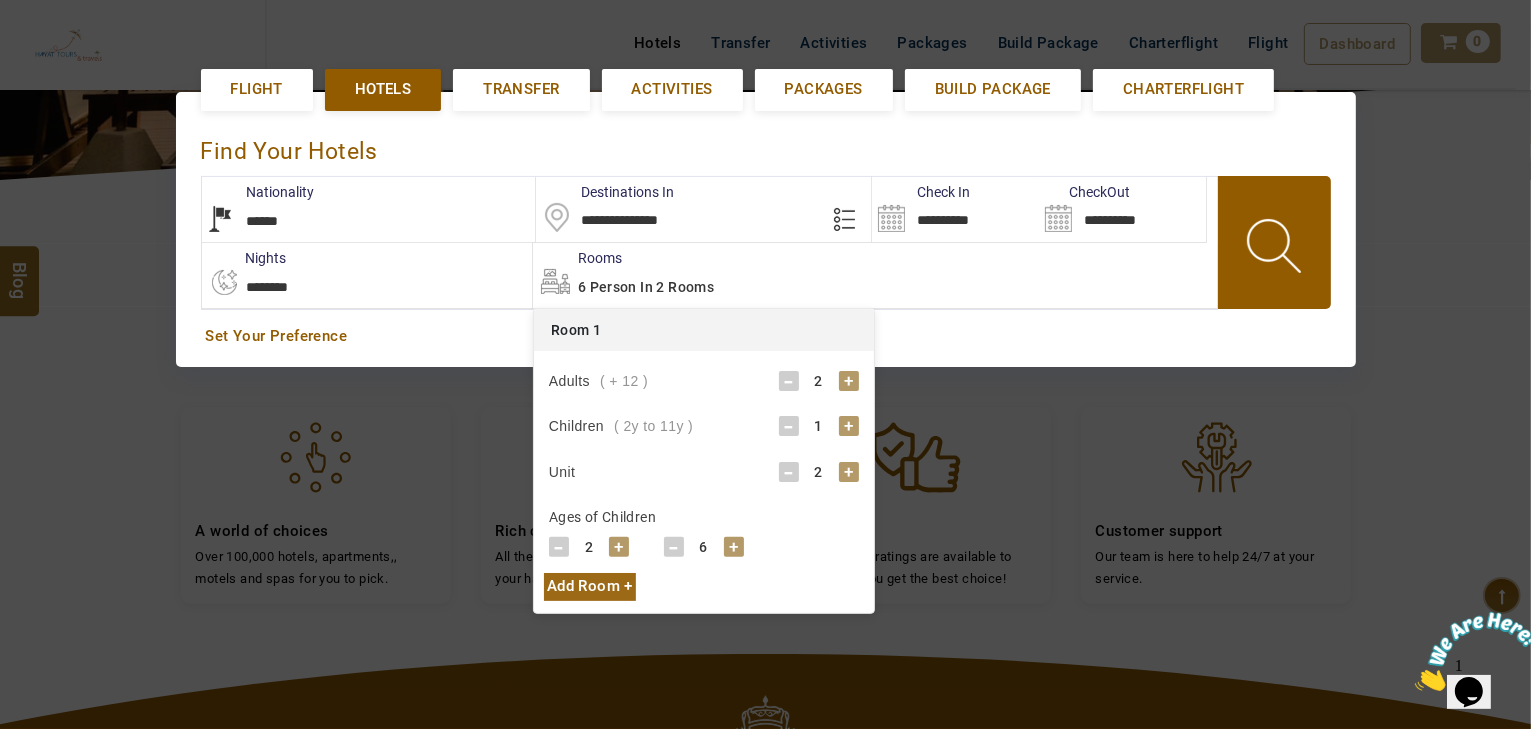 click on "+" at bounding box center [734, 547] 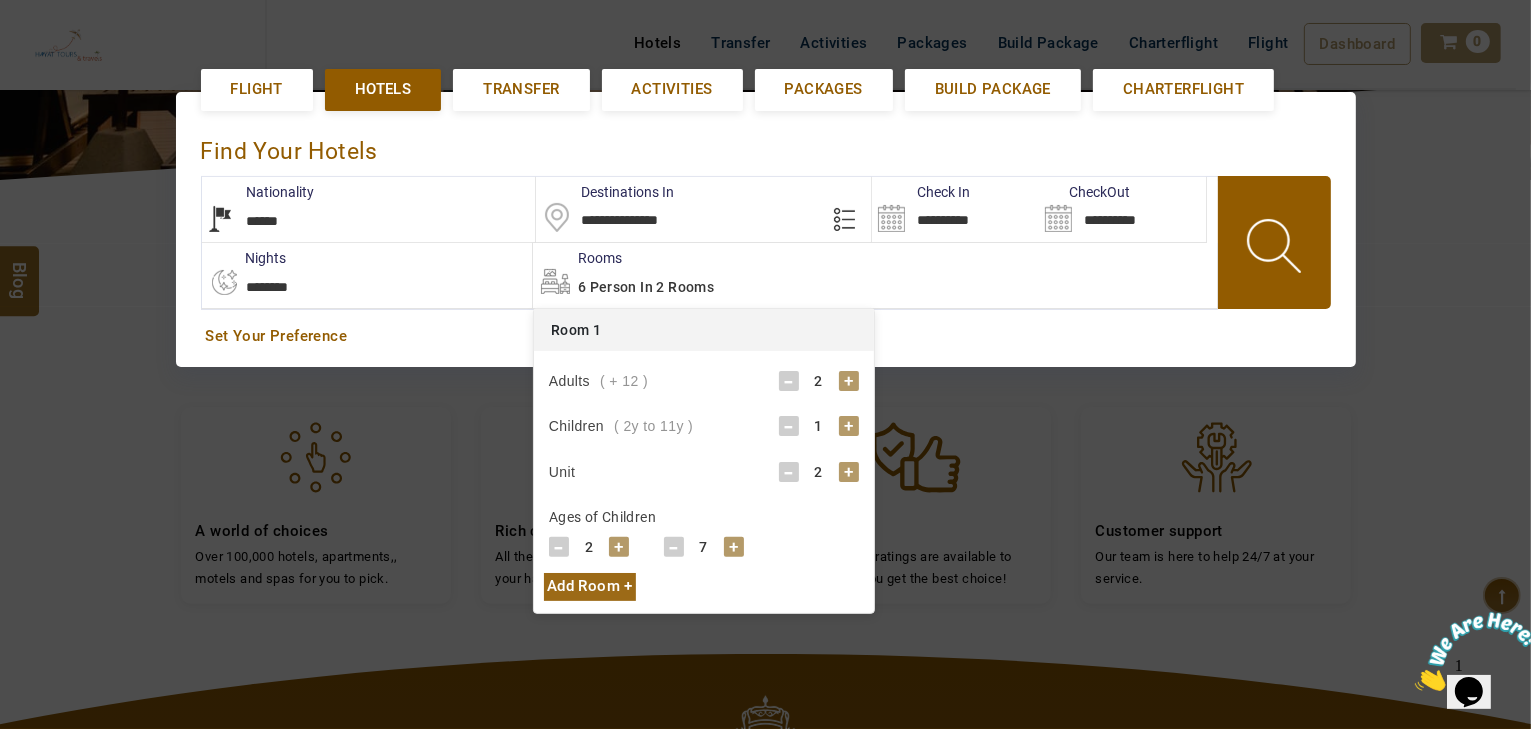 click on "+" at bounding box center [734, 547] 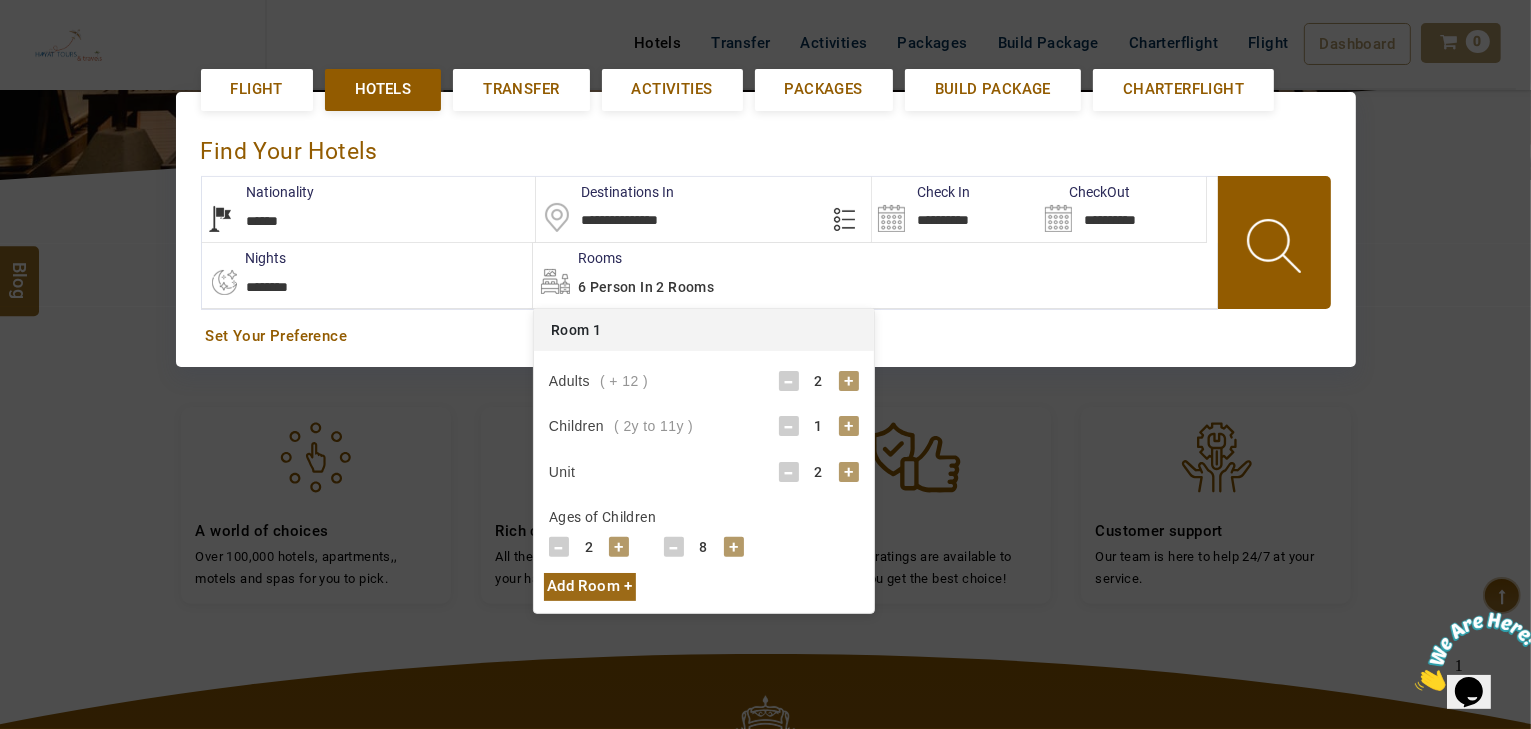 click on "+" at bounding box center [734, 547] 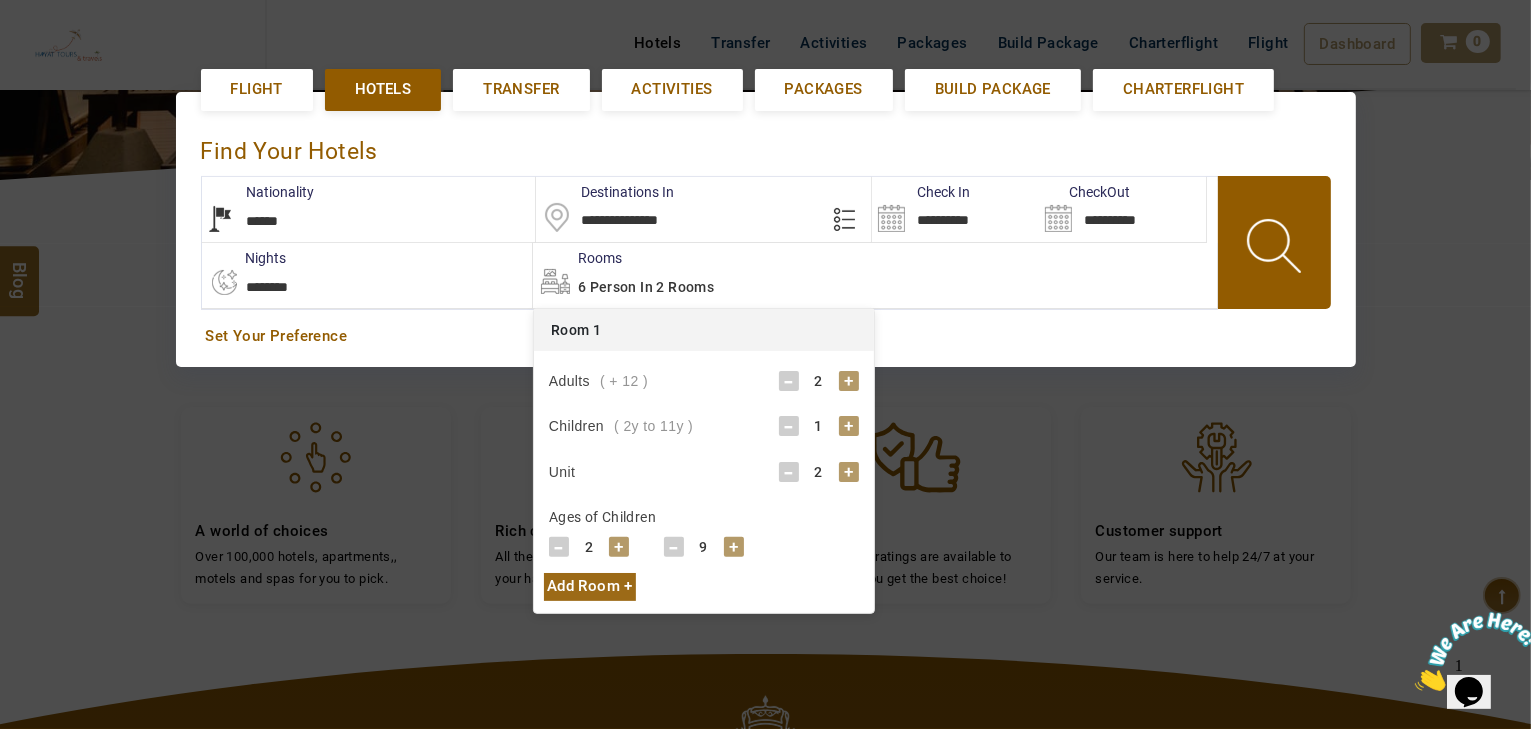 click on "Set Your Preference" at bounding box center [766, 336] 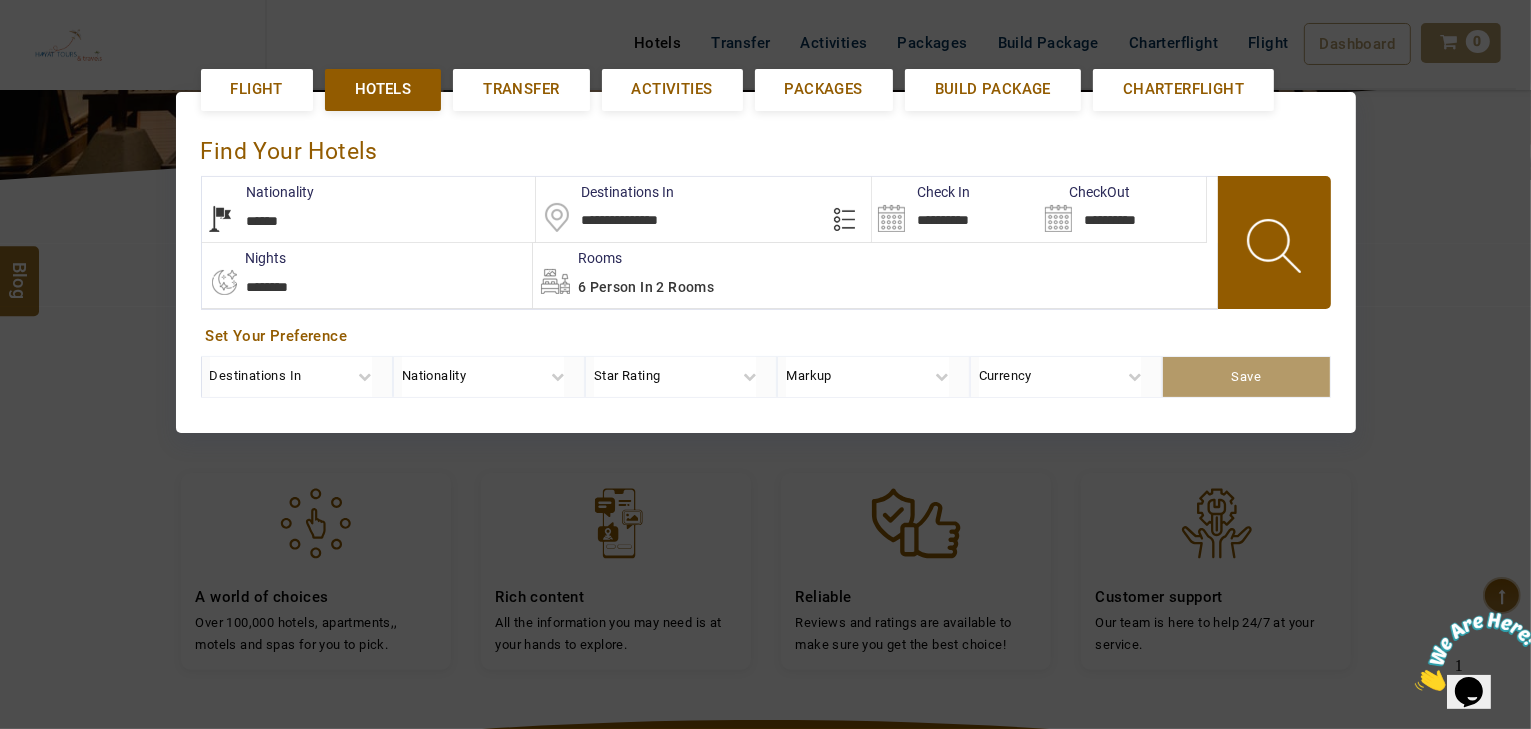 click on "6 Person in    2 Rooms" at bounding box center (875, 275) 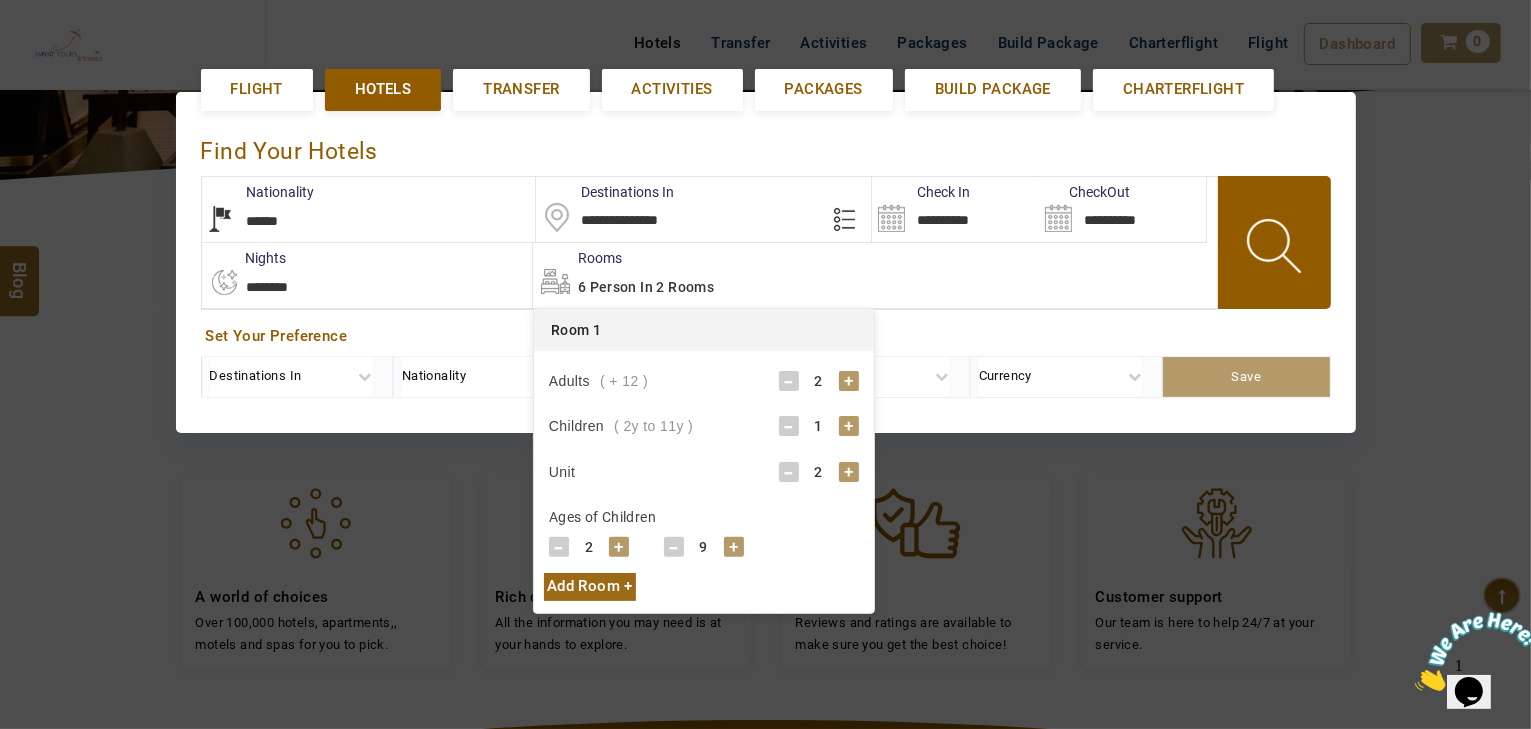 click on "-" at bounding box center [789, 472] 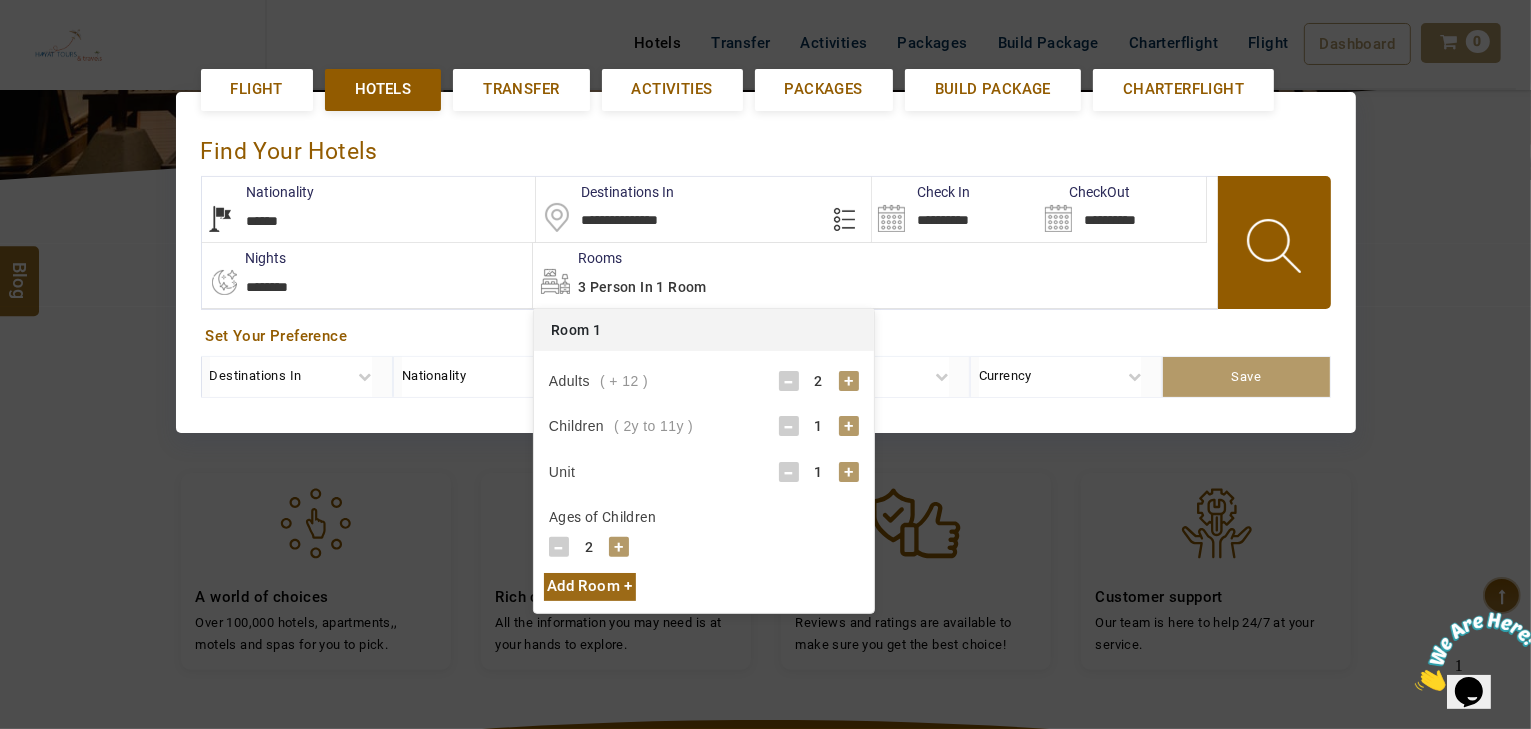 click on "-" at bounding box center [789, 472] 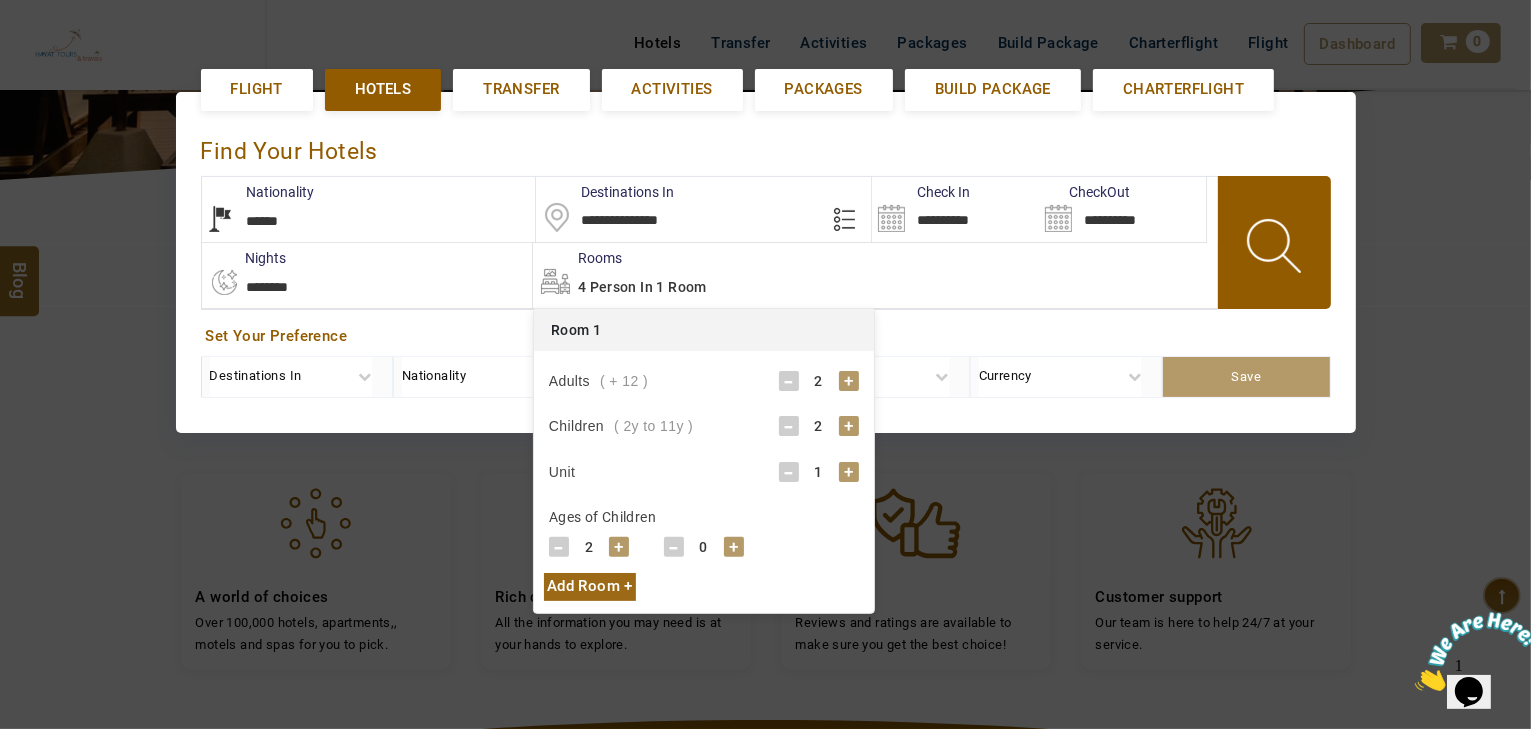 click on "0" at bounding box center (704, 547) 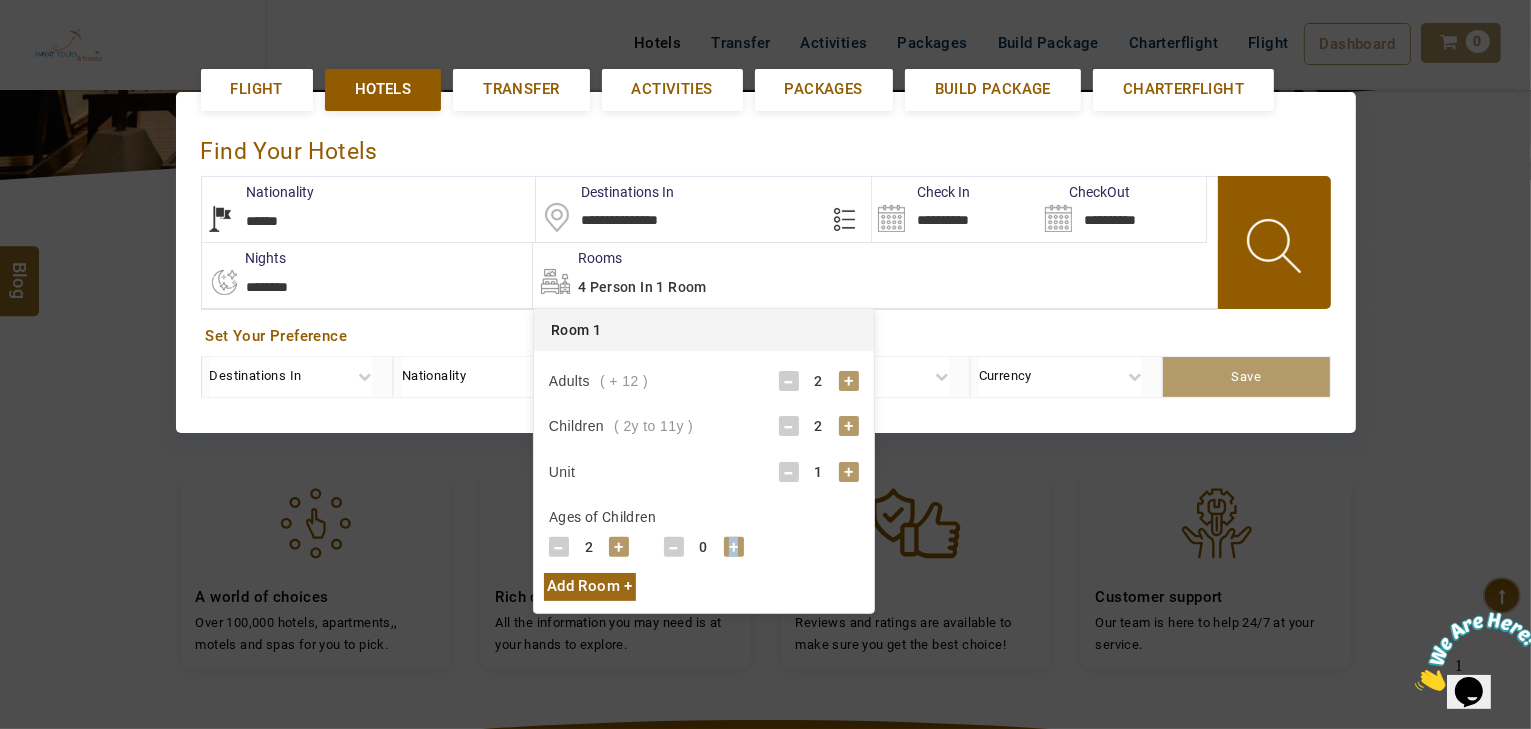 click on "- 0 +" at bounding box center [704, 547] 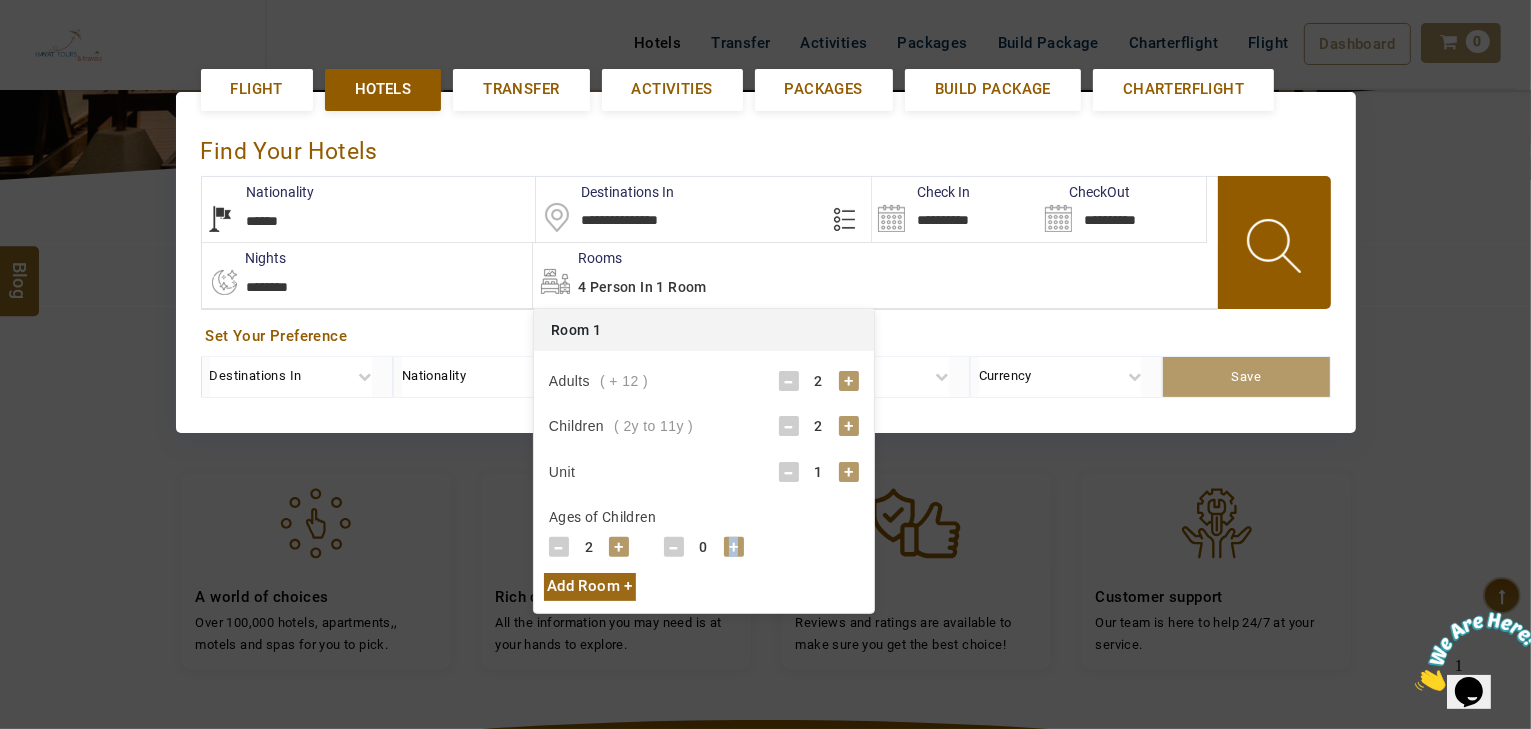 click on "+" at bounding box center (734, 547) 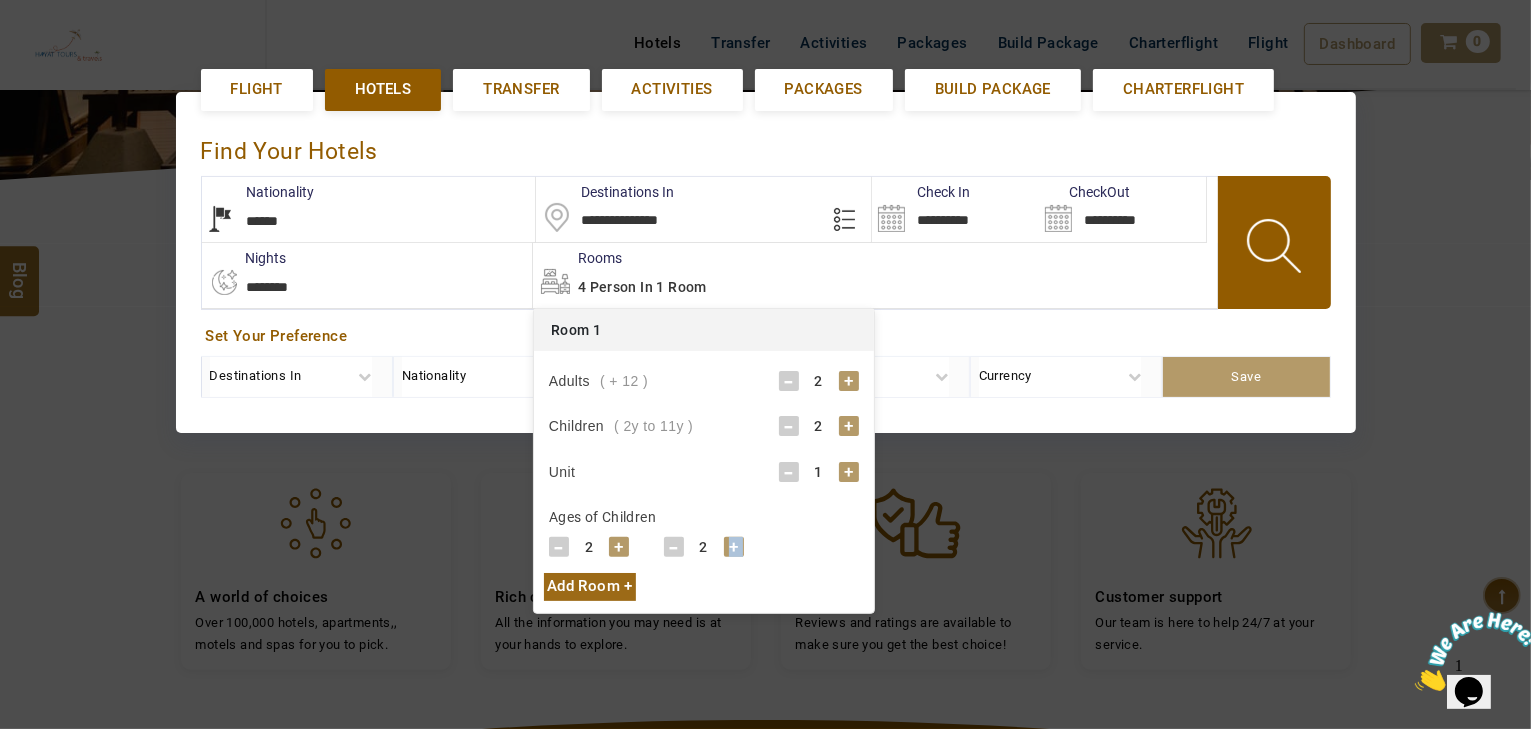 click on "+" at bounding box center (734, 547) 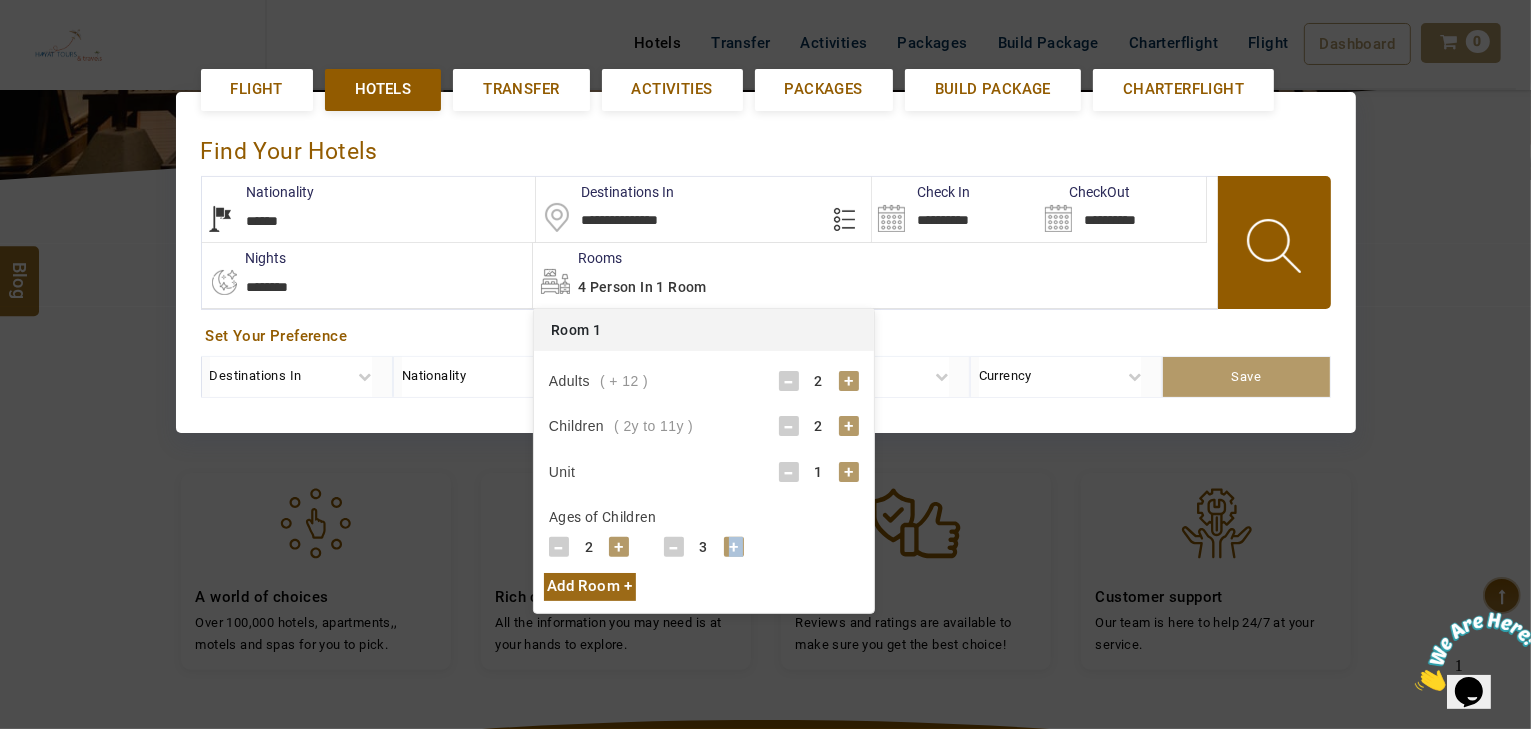 click on "+" at bounding box center [734, 547] 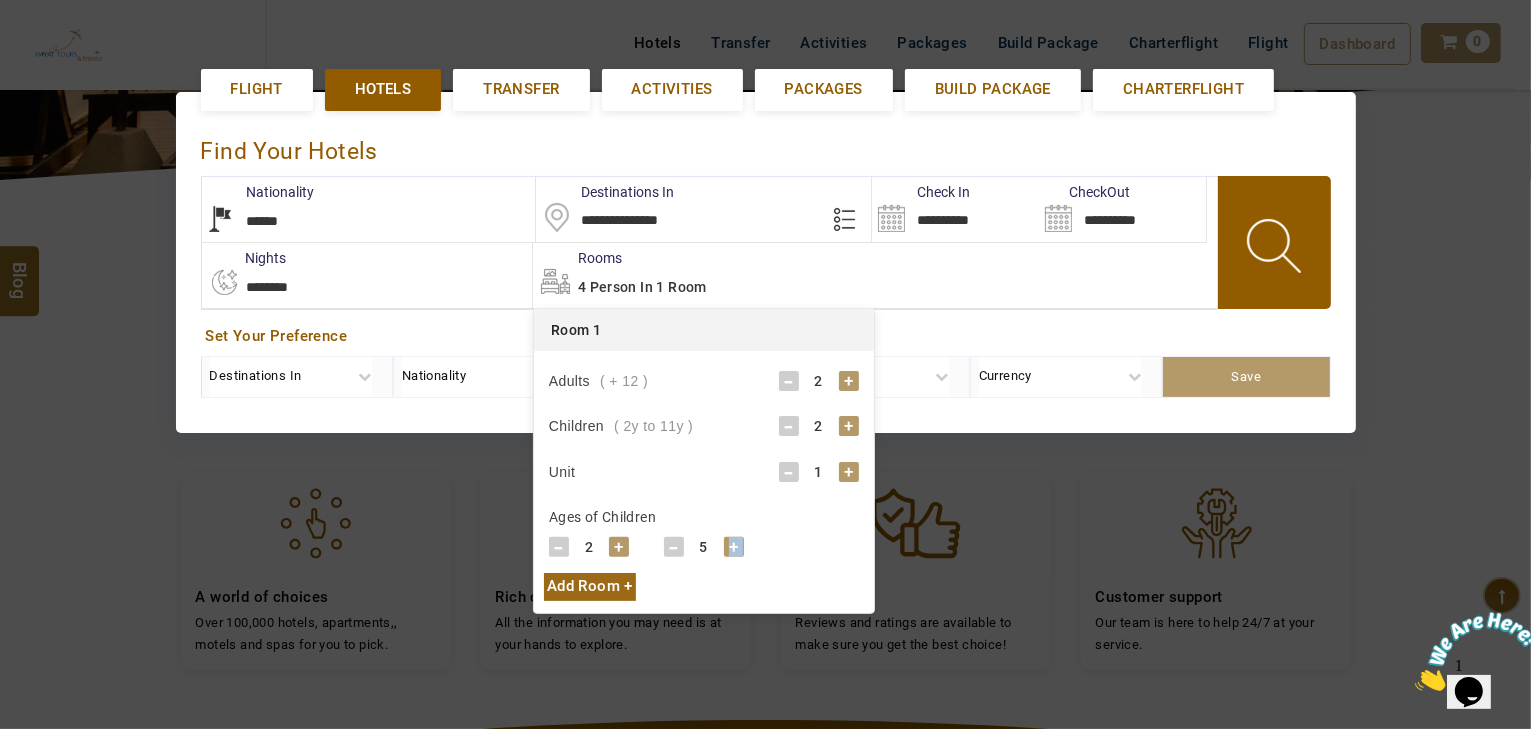 click on "+" at bounding box center (734, 547) 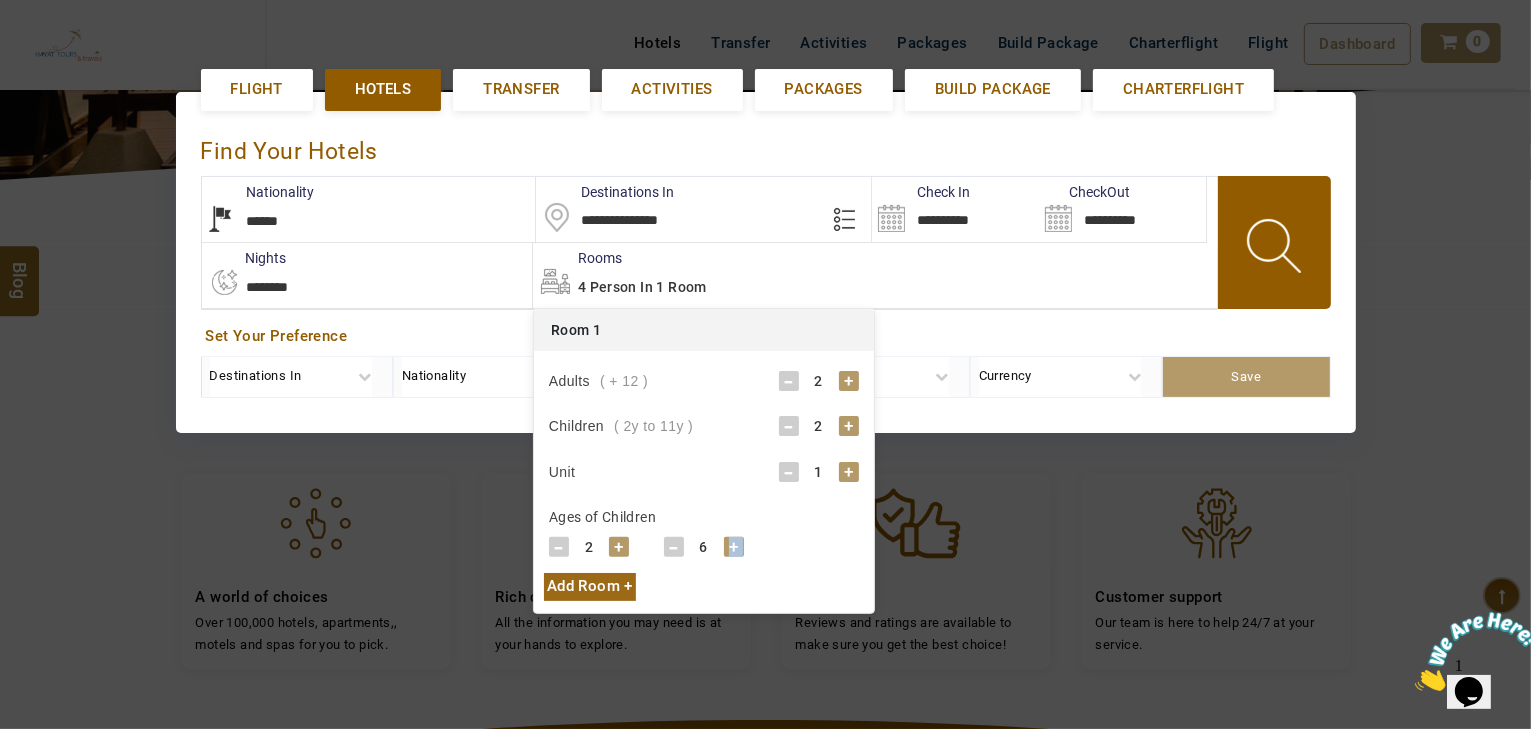 click on "+" at bounding box center (734, 547) 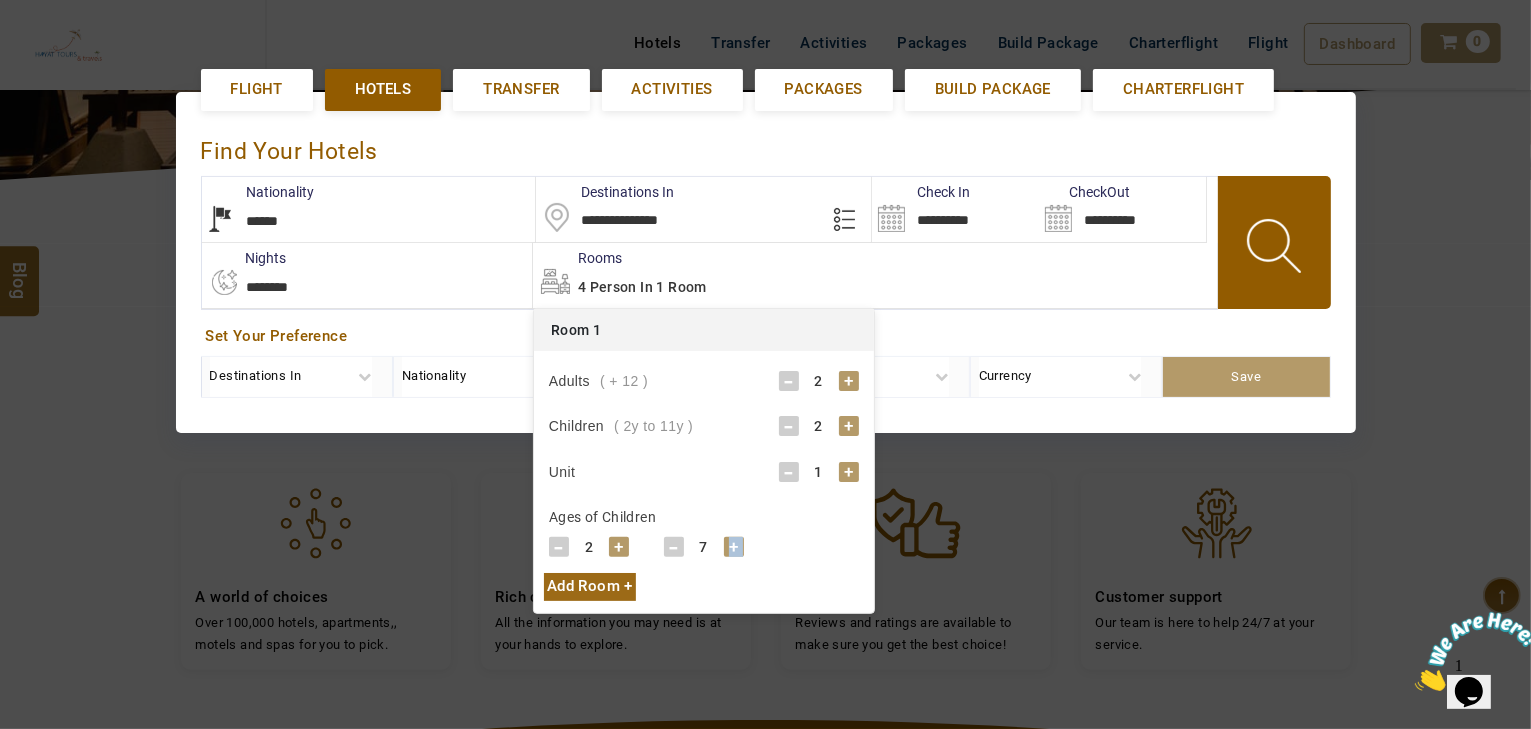 click on "+" at bounding box center [734, 547] 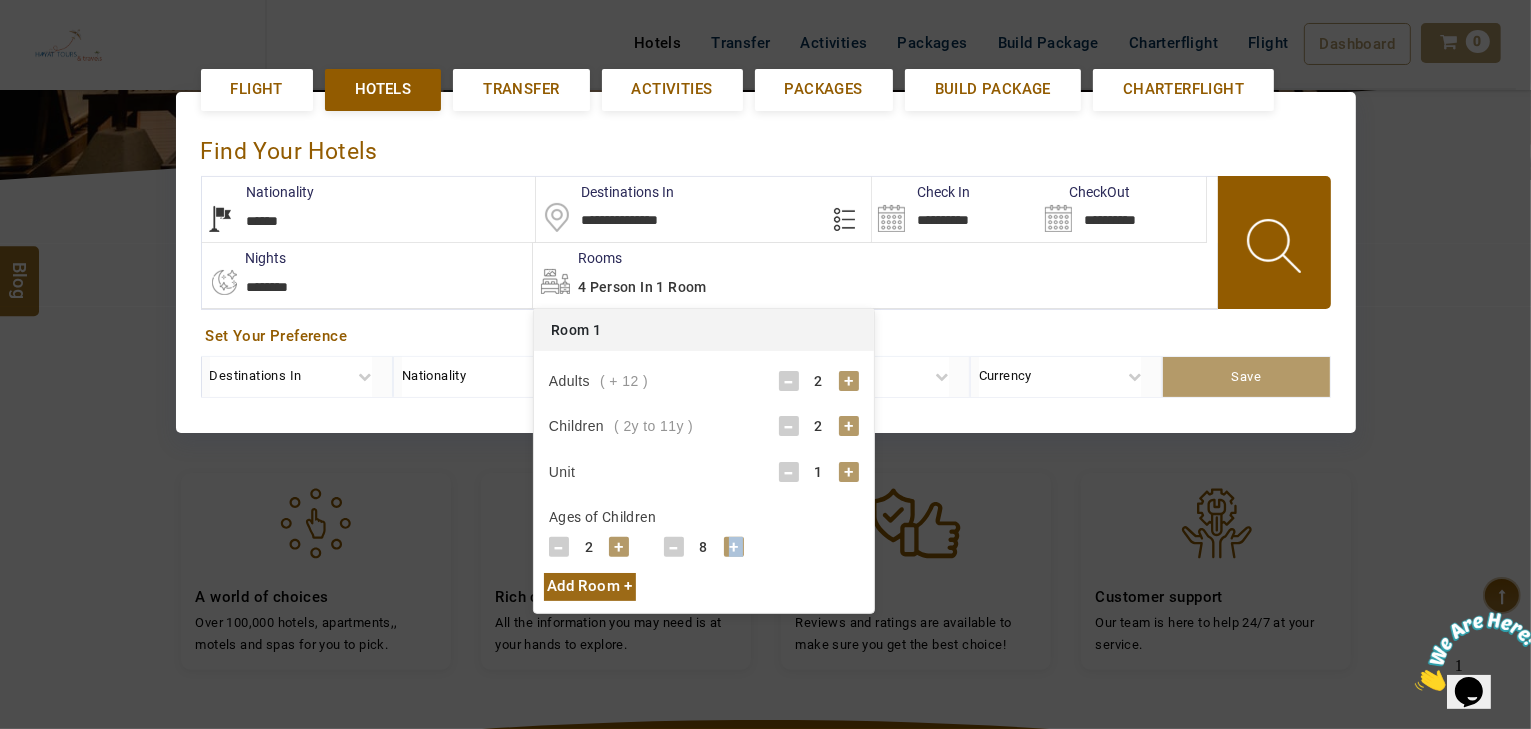 click on "+" at bounding box center (734, 547) 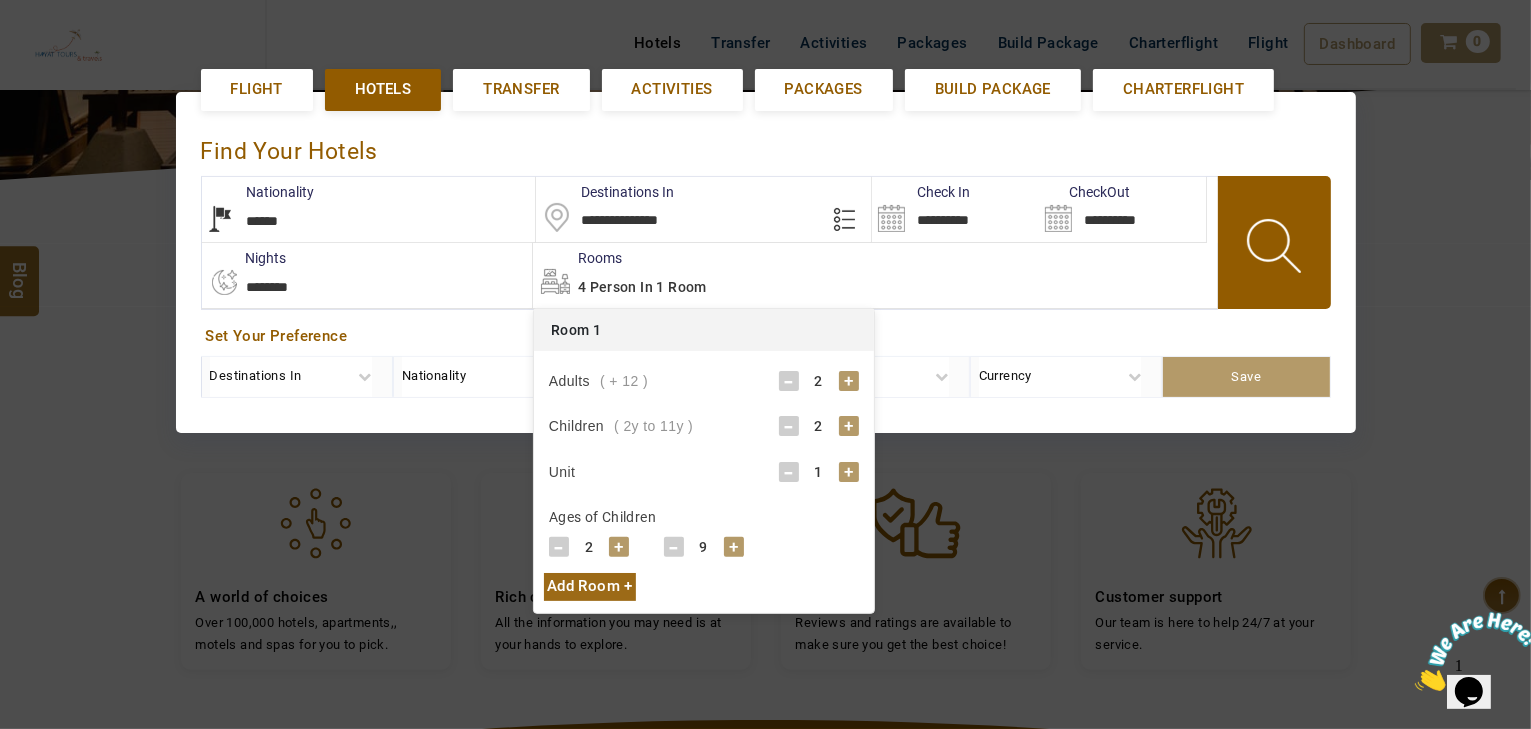 click at bounding box center [1276, 249] 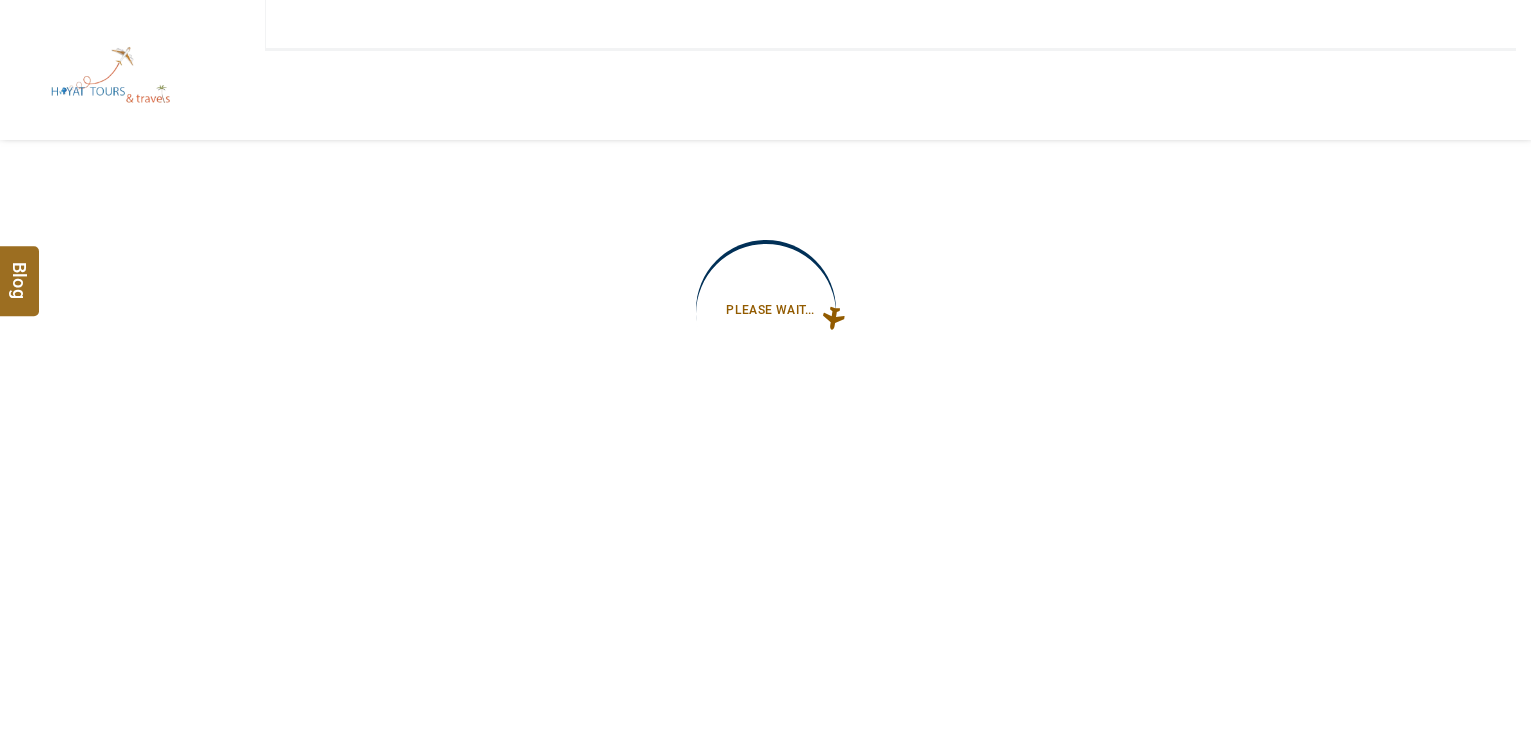 scroll, scrollTop: 0, scrollLeft: 0, axis: both 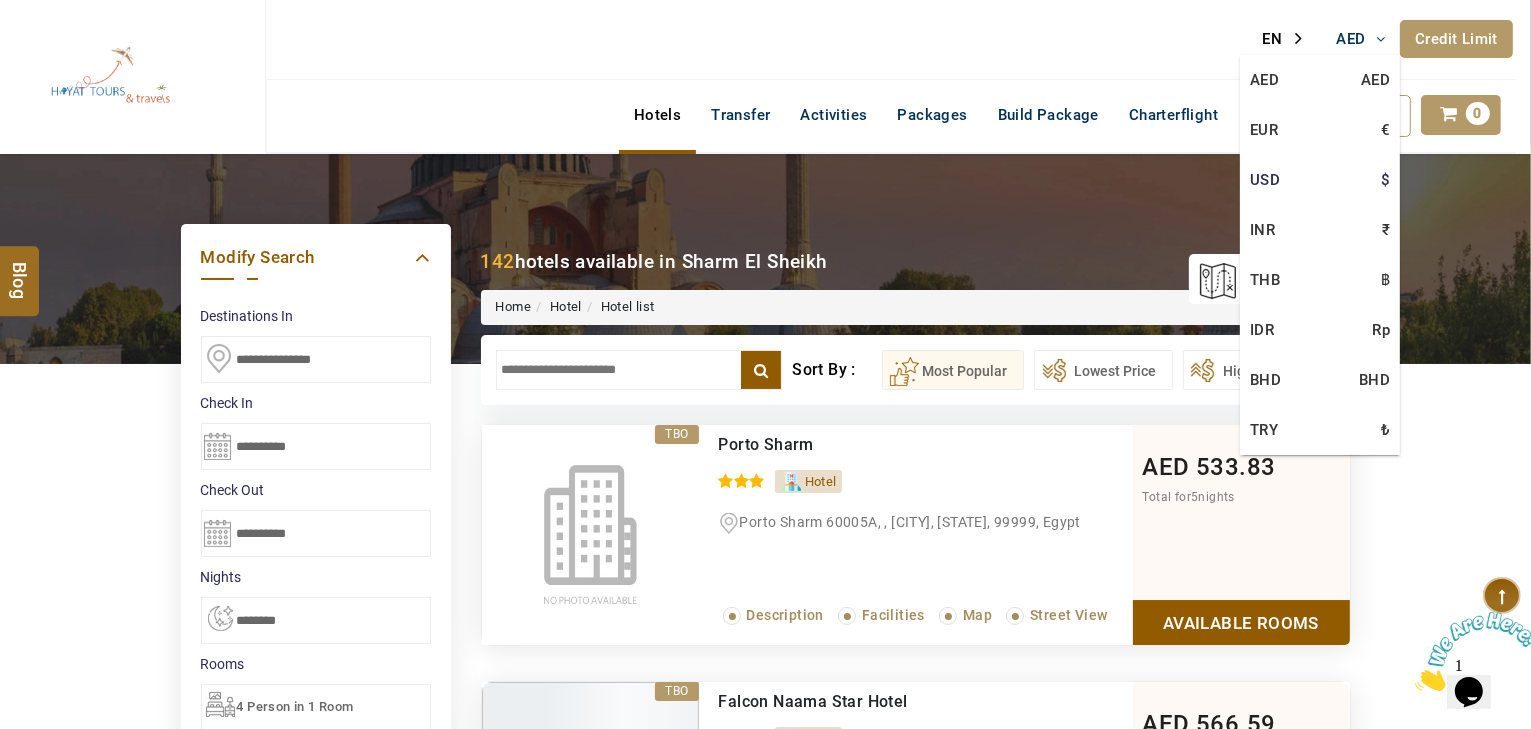 click on "USD  $" at bounding box center (1320, 80) 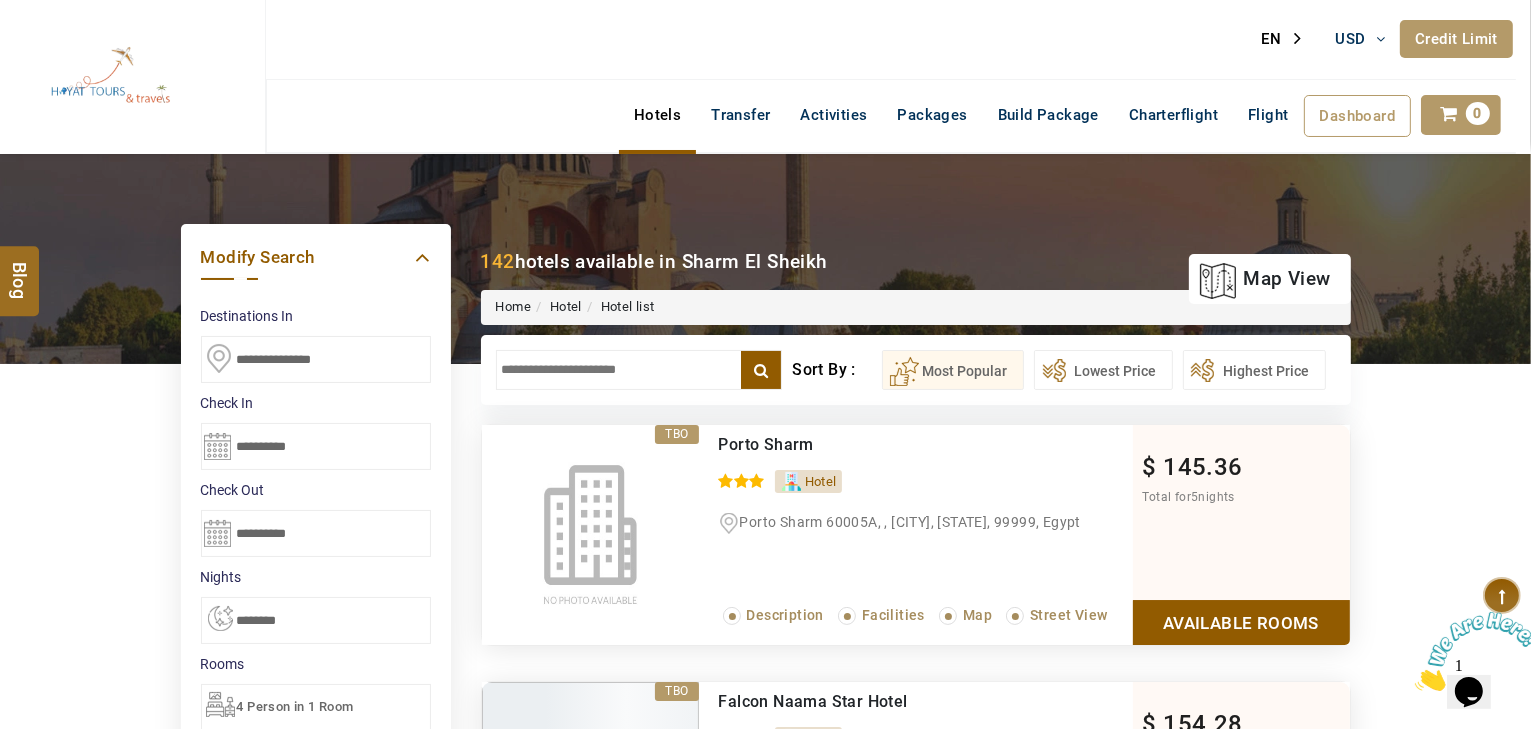 click at bounding box center [639, 370] 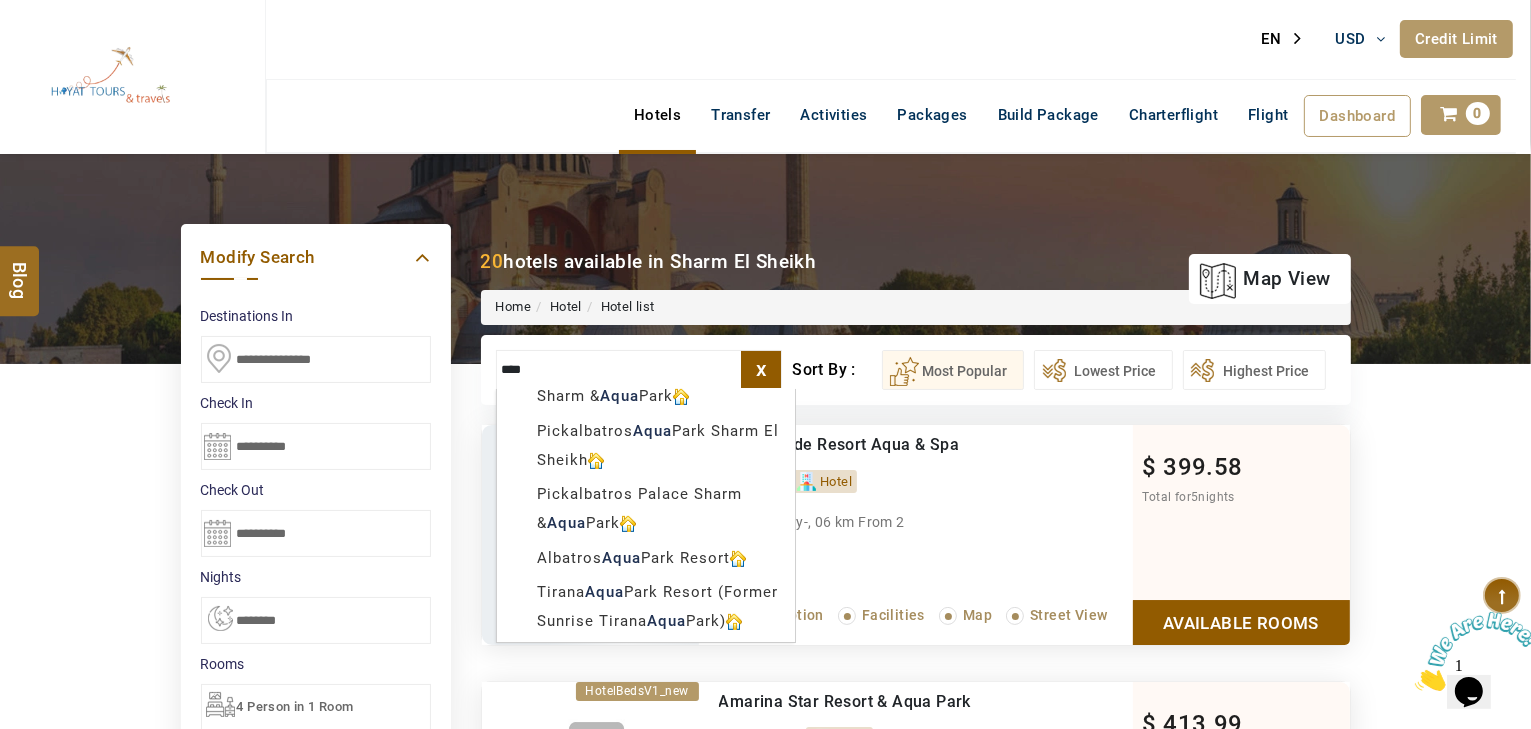 scroll, scrollTop: 729, scrollLeft: 0, axis: vertical 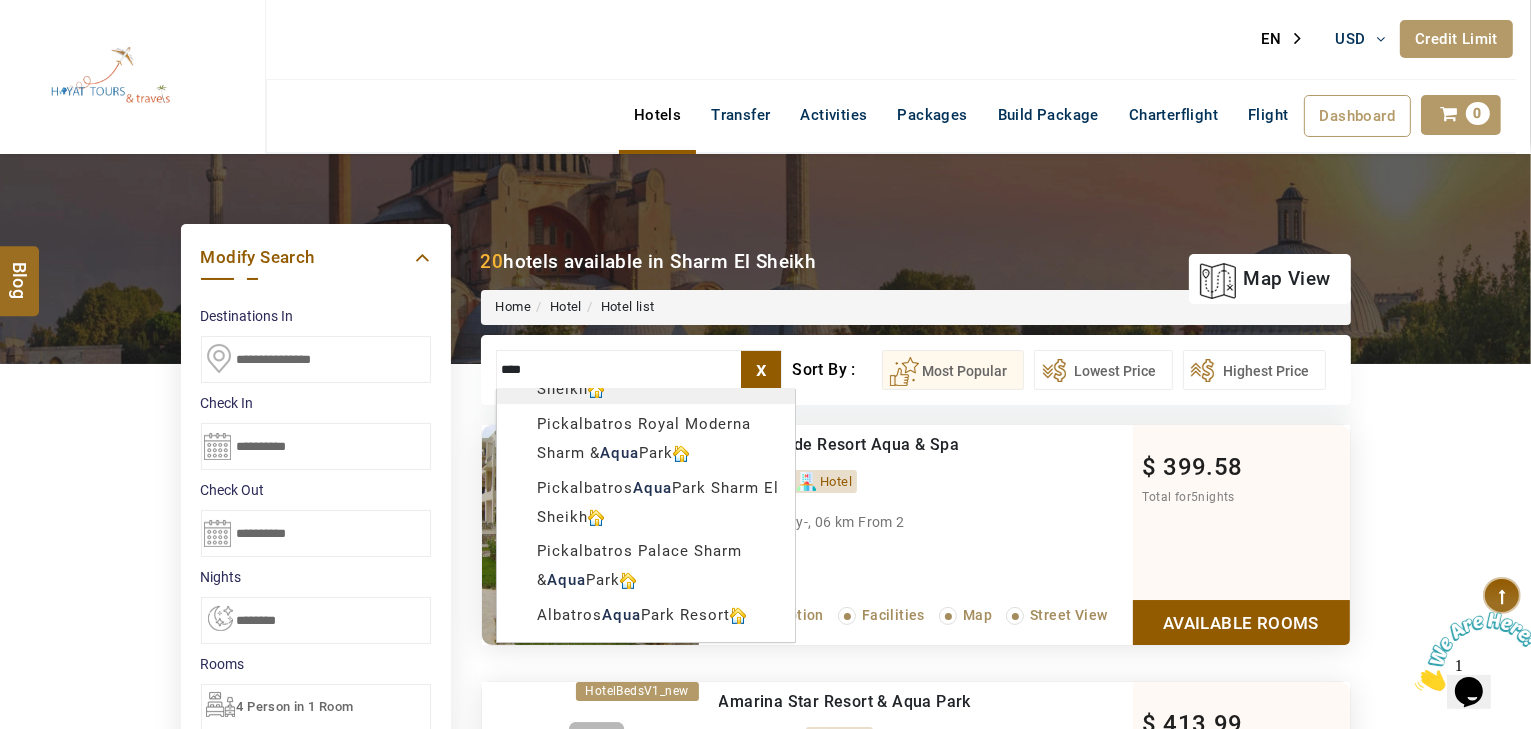 click on "HAYAYT TOURS USD AED AED EUR € USD $ INR ₹ THB ฿ IDR Rp BHD BHD TRY ₺ Credit Limit EN HE AR ES PT ZH Helpline
+971 55 344 0168 Register Now +971 55 344 0168 info@royallineholidays.com About Us What we Offer Blog Why Us Contact Hotels Transfer Activities Packages Build Package Charterflight Flight Dashboard My Profile My Booking My Reports My Quotation Sign Out 0 Points Redeem Now To Redeem 58318 Points Future Points 1074 Points Credit Limit Credit Limit USD 30000.00 70% Complete Used USD 9426.78 Available USD 20573.22 Setting Looks like you haven't added anything to your cart yet Countinue Shopping ***** ****** Please Wait.. Blog demo
Remember me Forgot
password? LOG IN Don't have an account? Register Now My Booking View/ Print/Cancel Your Booking without Signing in Submit Applying Filters...... Hotels For You Will Be Loading Soon demo
In A Few Moment, You Will Be Celebrating Best Hotel options galore ! Check In CheckOut Rooms Rooms Please Wait" at bounding box center [765, 1134] 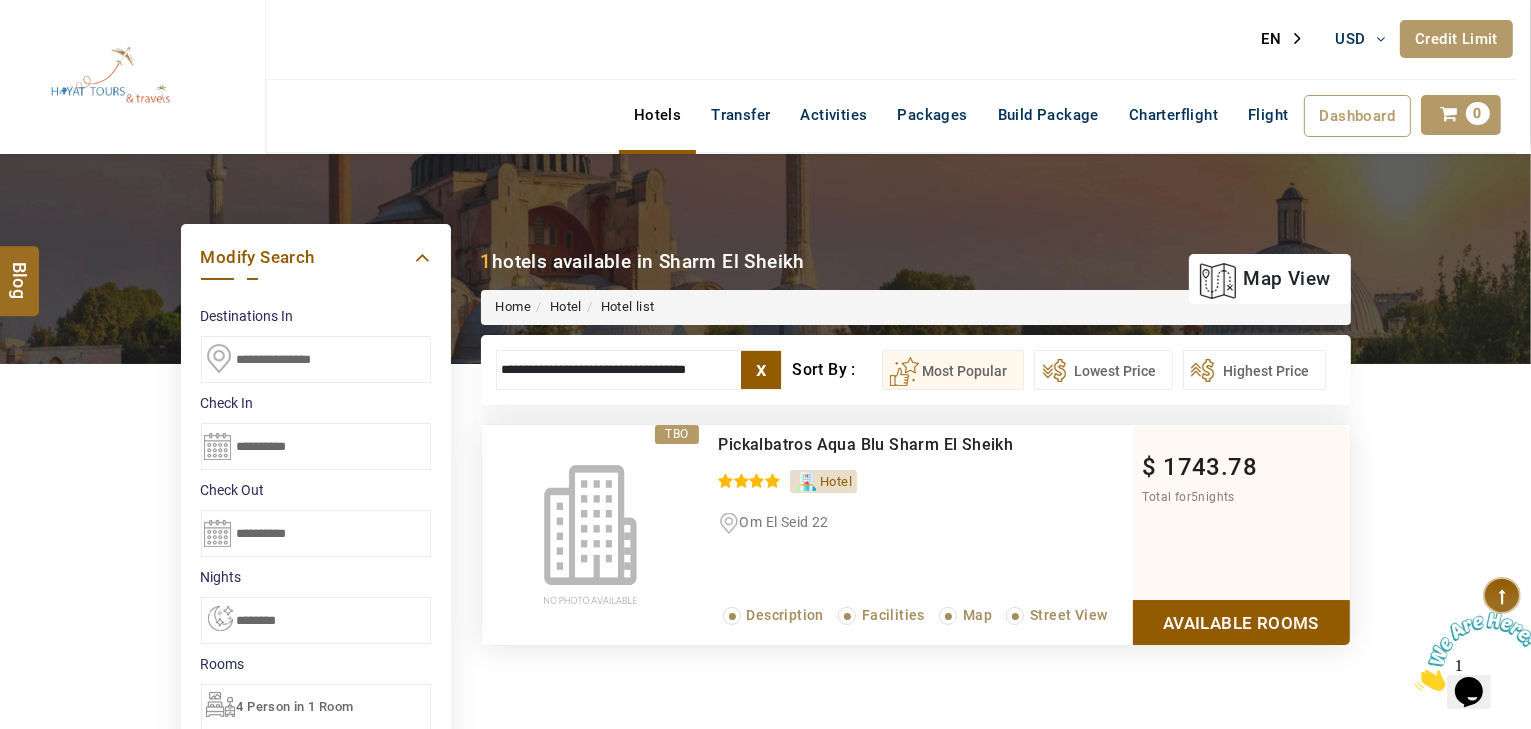 type on "**********" 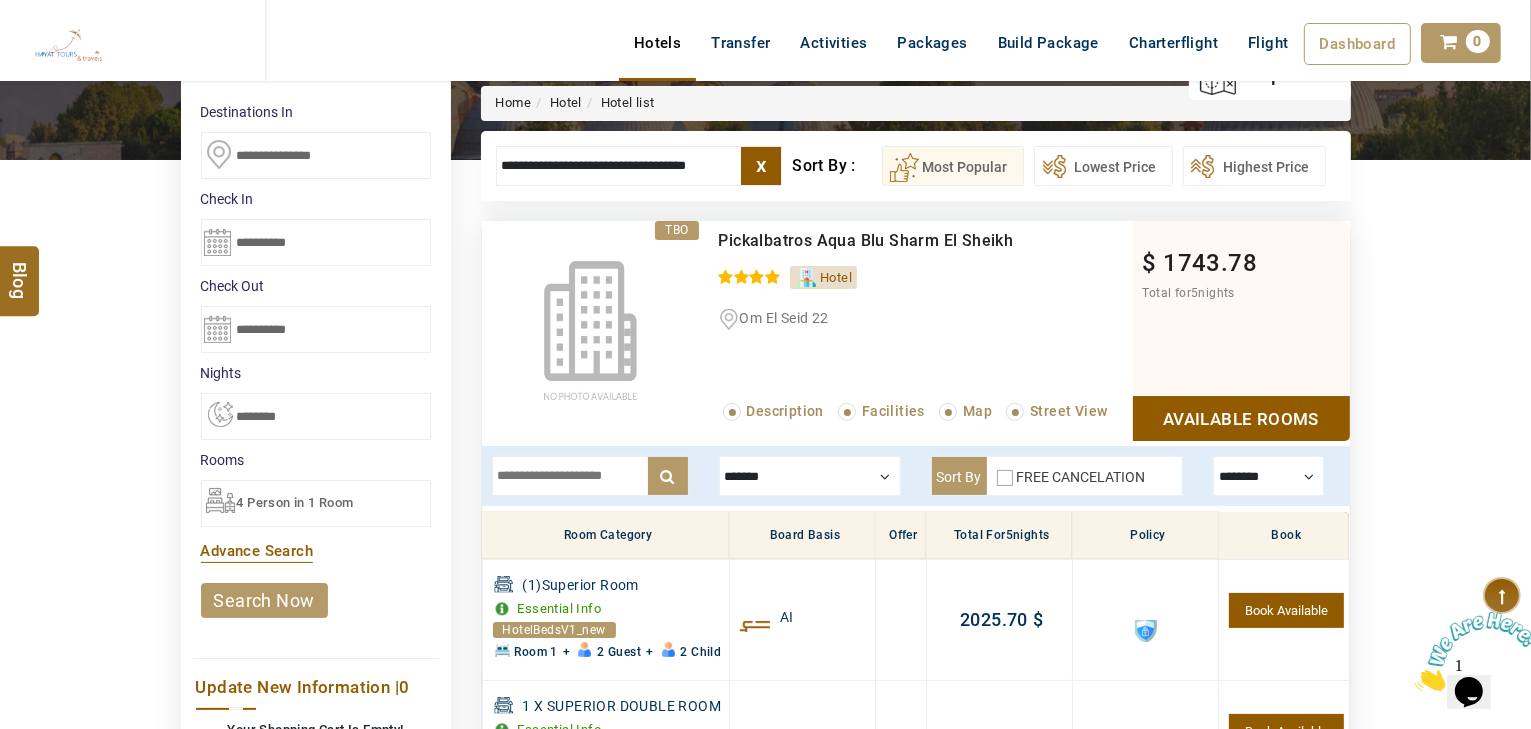 scroll, scrollTop: 53, scrollLeft: 0, axis: vertical 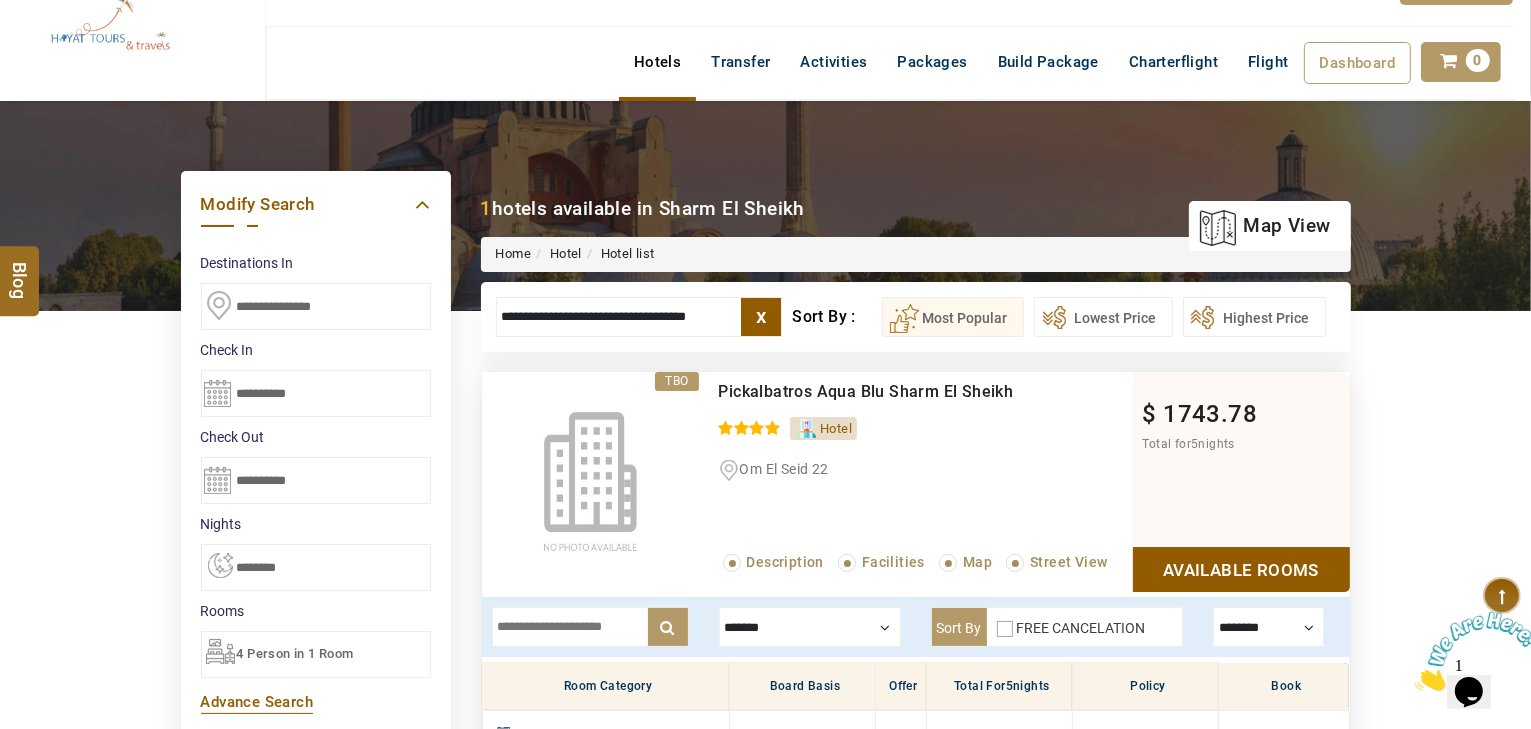 click on "4 Person in    1 Room" at bounding box center [295, 653] 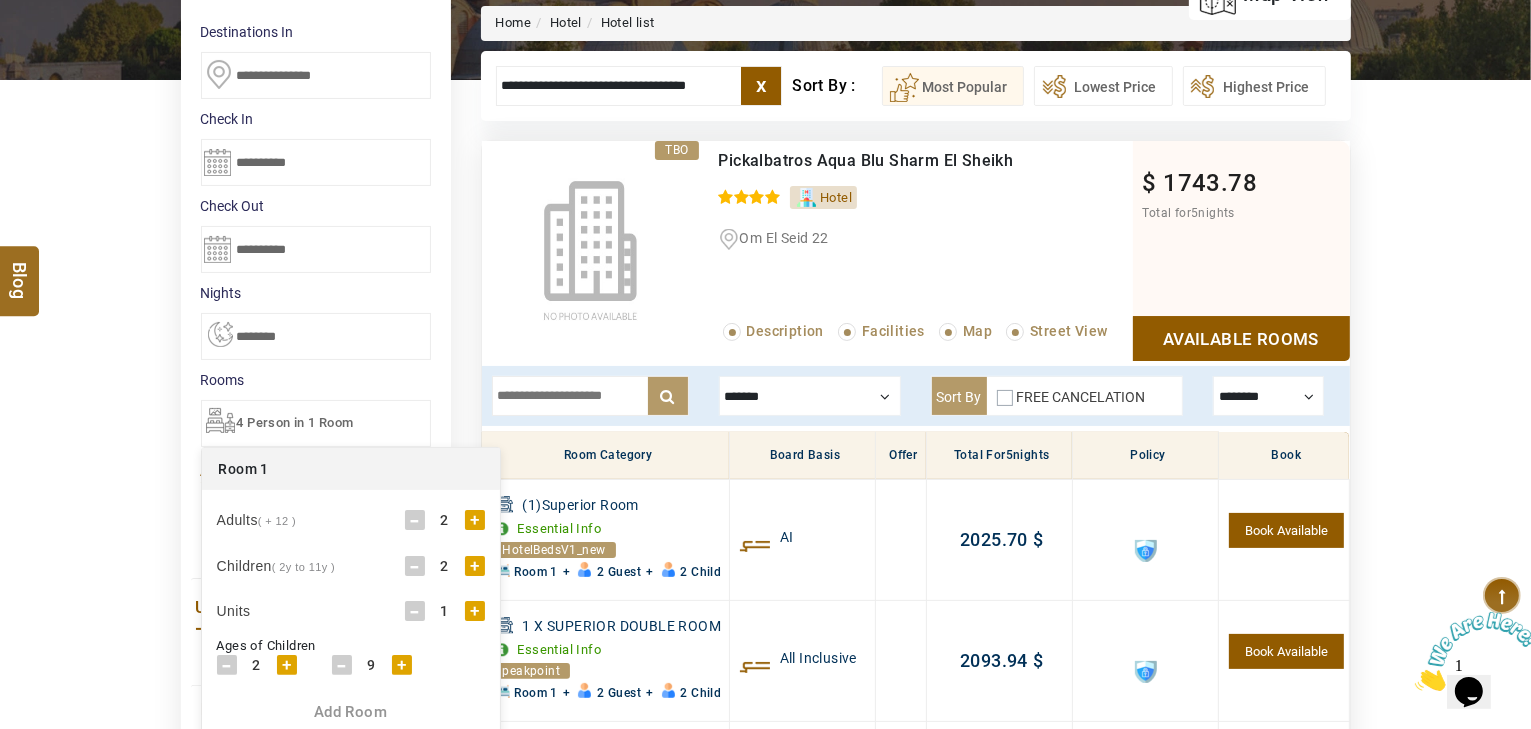 scroll, scrollTop: 293, scrollLeft: 0, axis: vertical 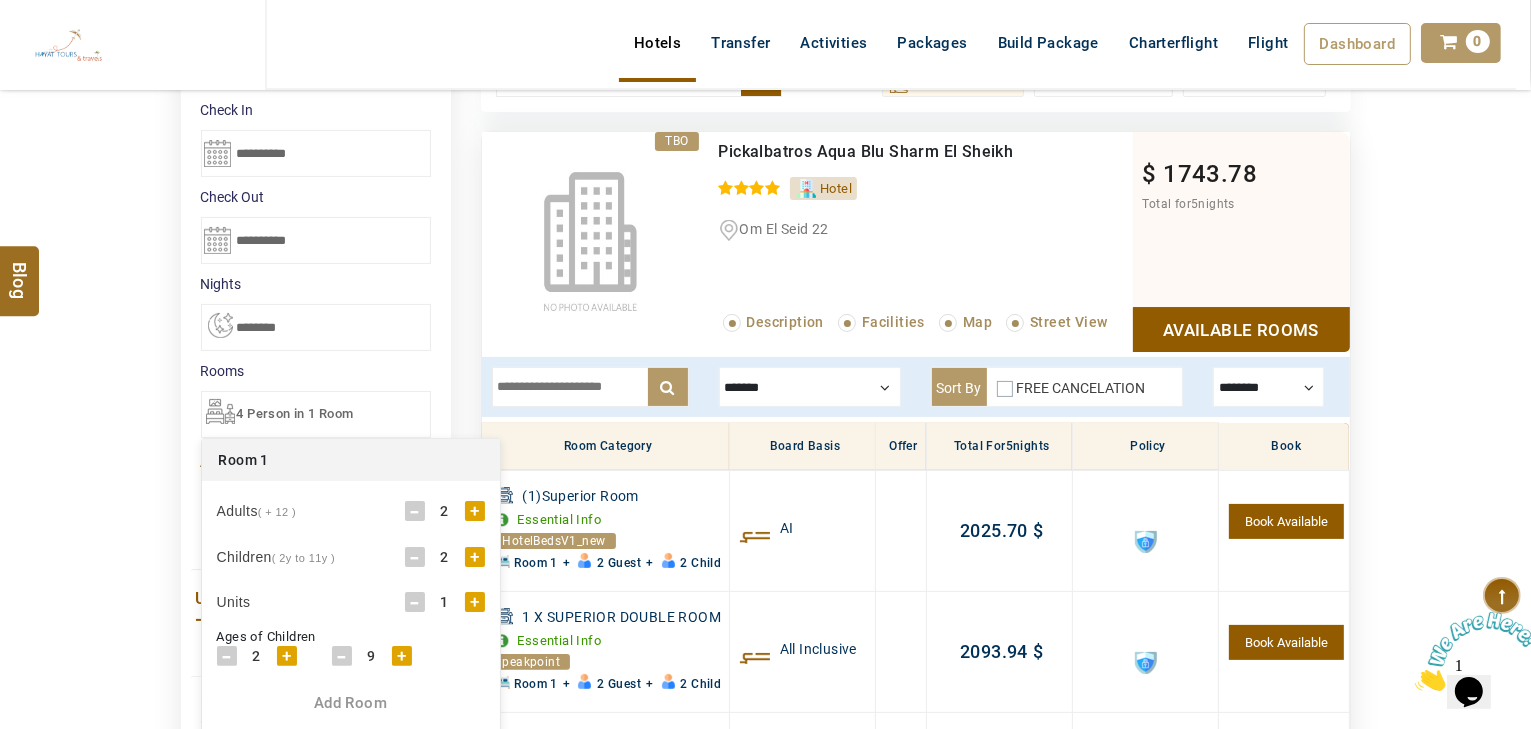 click on "-" at bounding box center (415, 511) 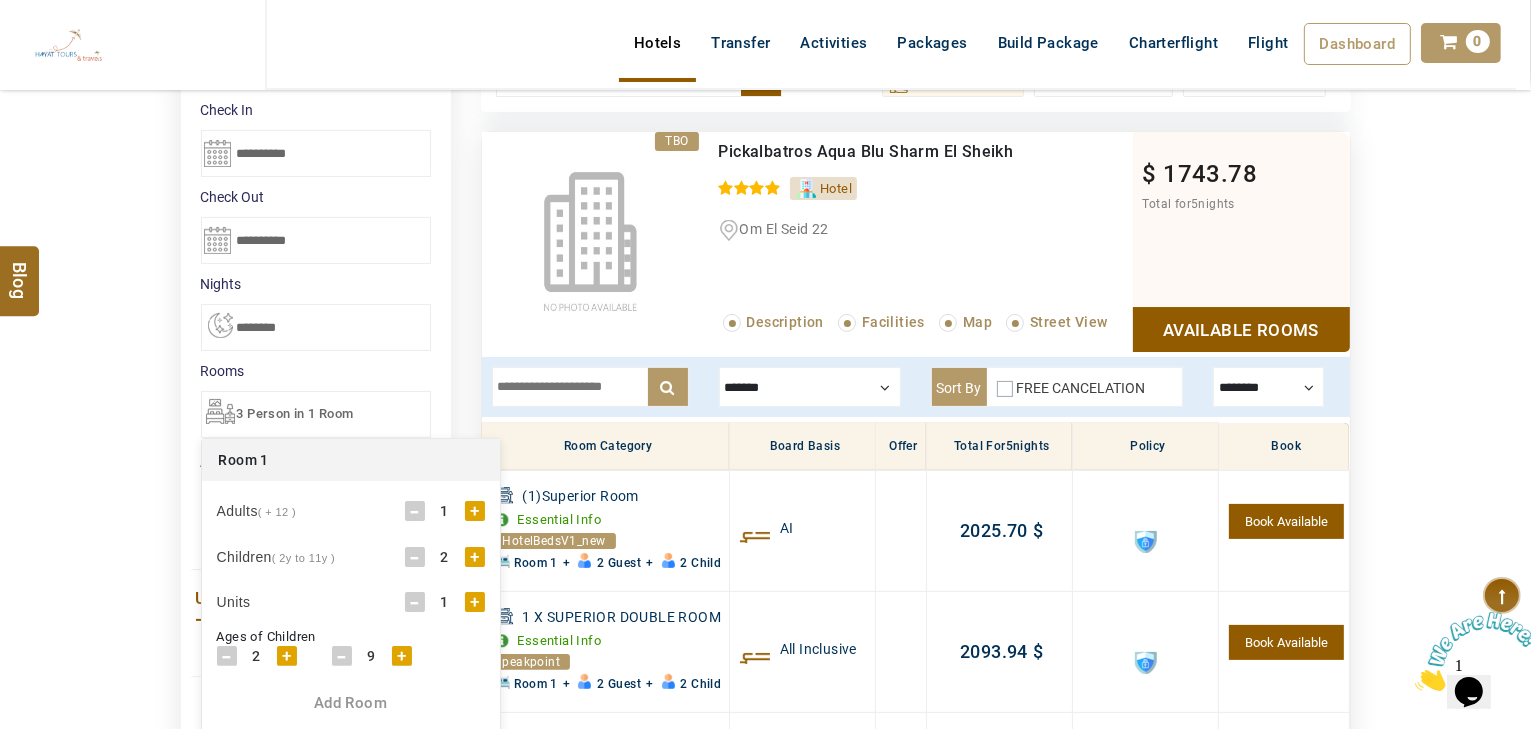 click on "-" at bounding box center (415, 557) 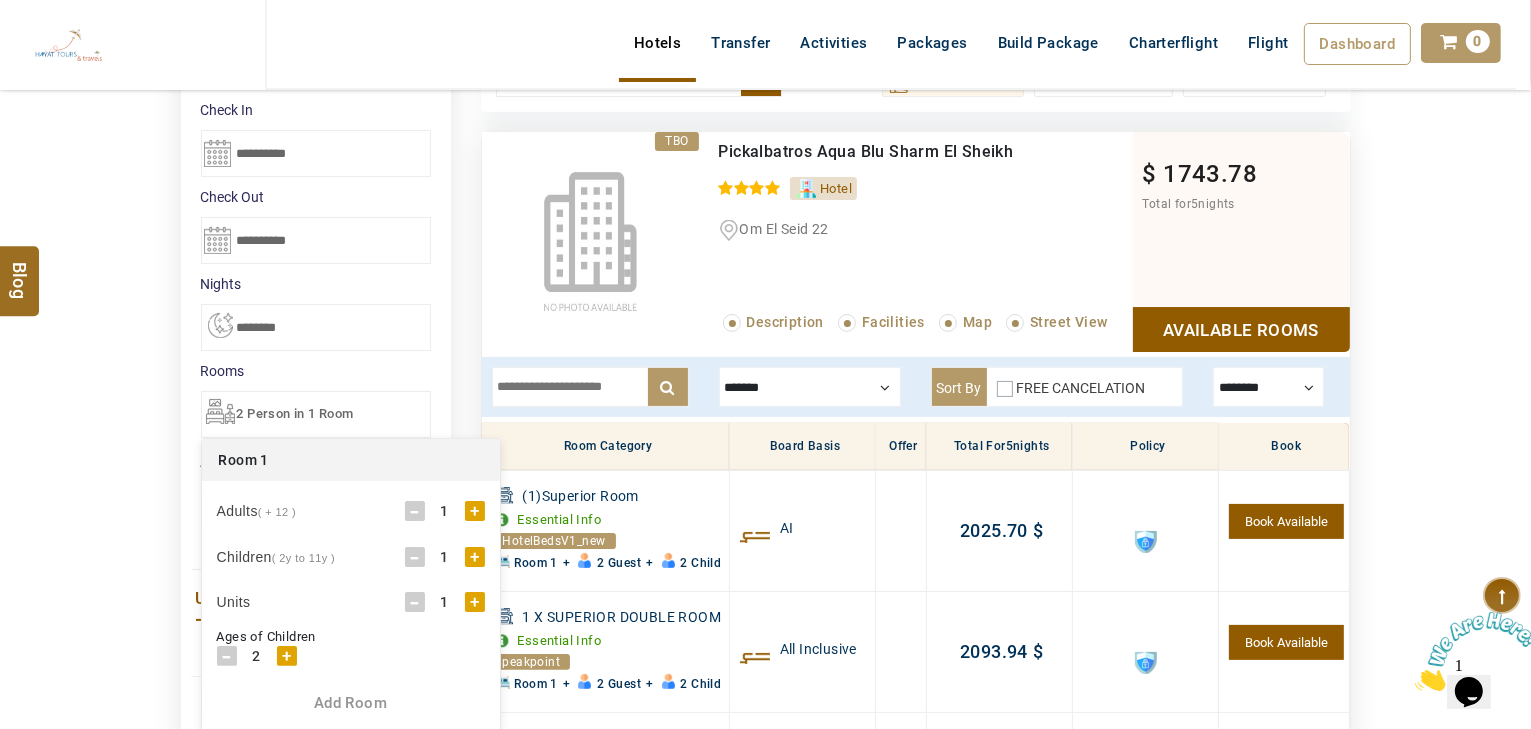 click on "+" at bounding box center (287, 656) 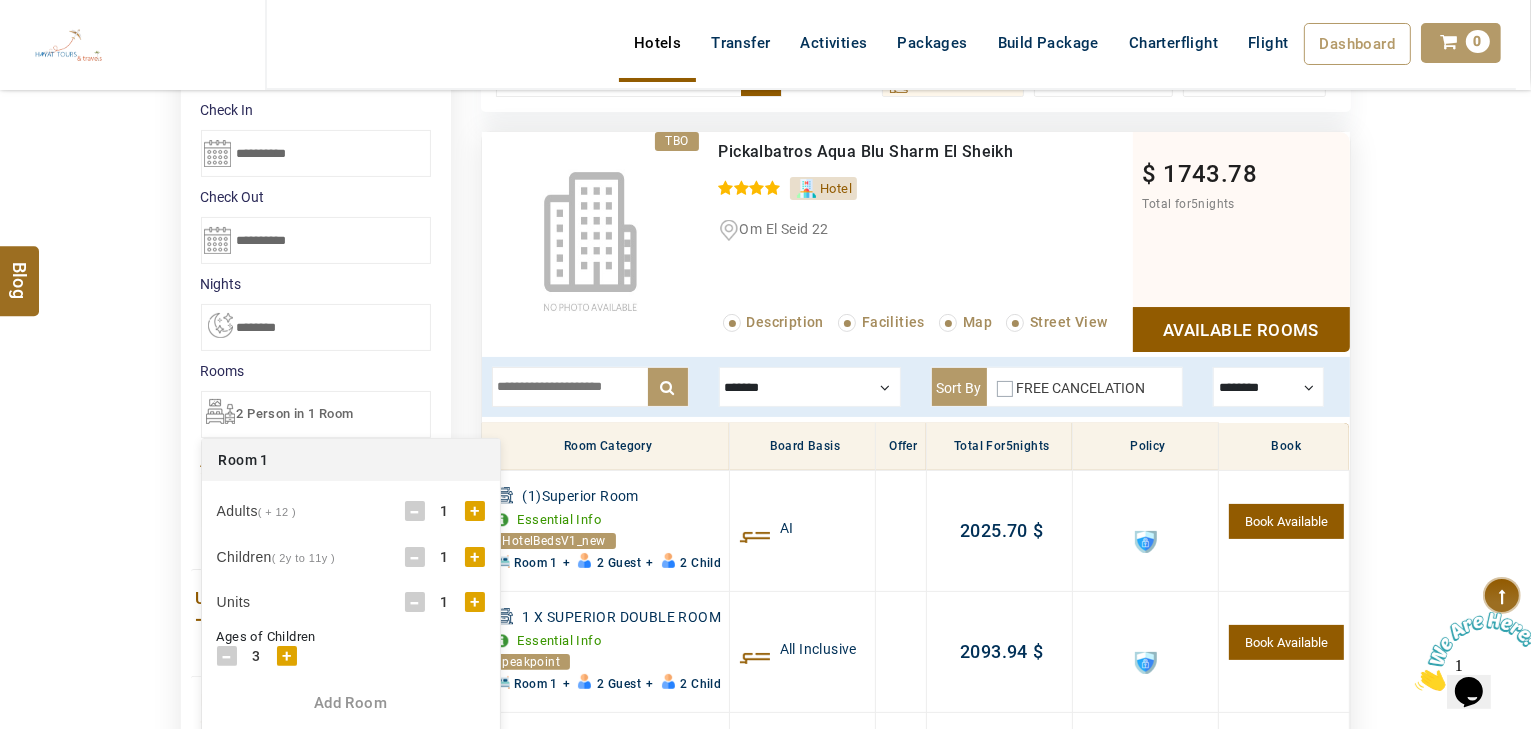 click on "Ages of Children - 3 + - 0 + - 0 + - 0 +" at bounding box center [351, 650] 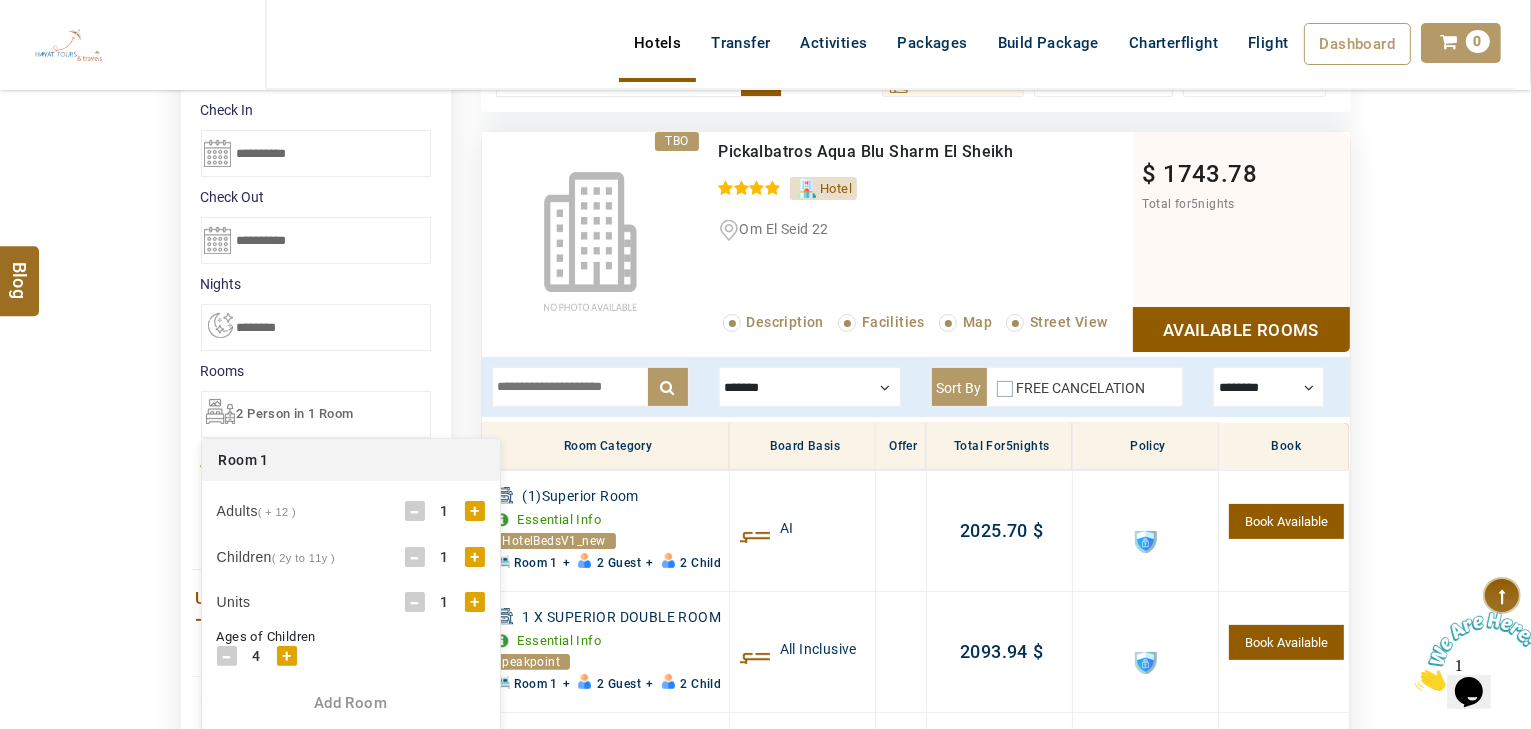 click on "+" at bounding box center [287, 656] 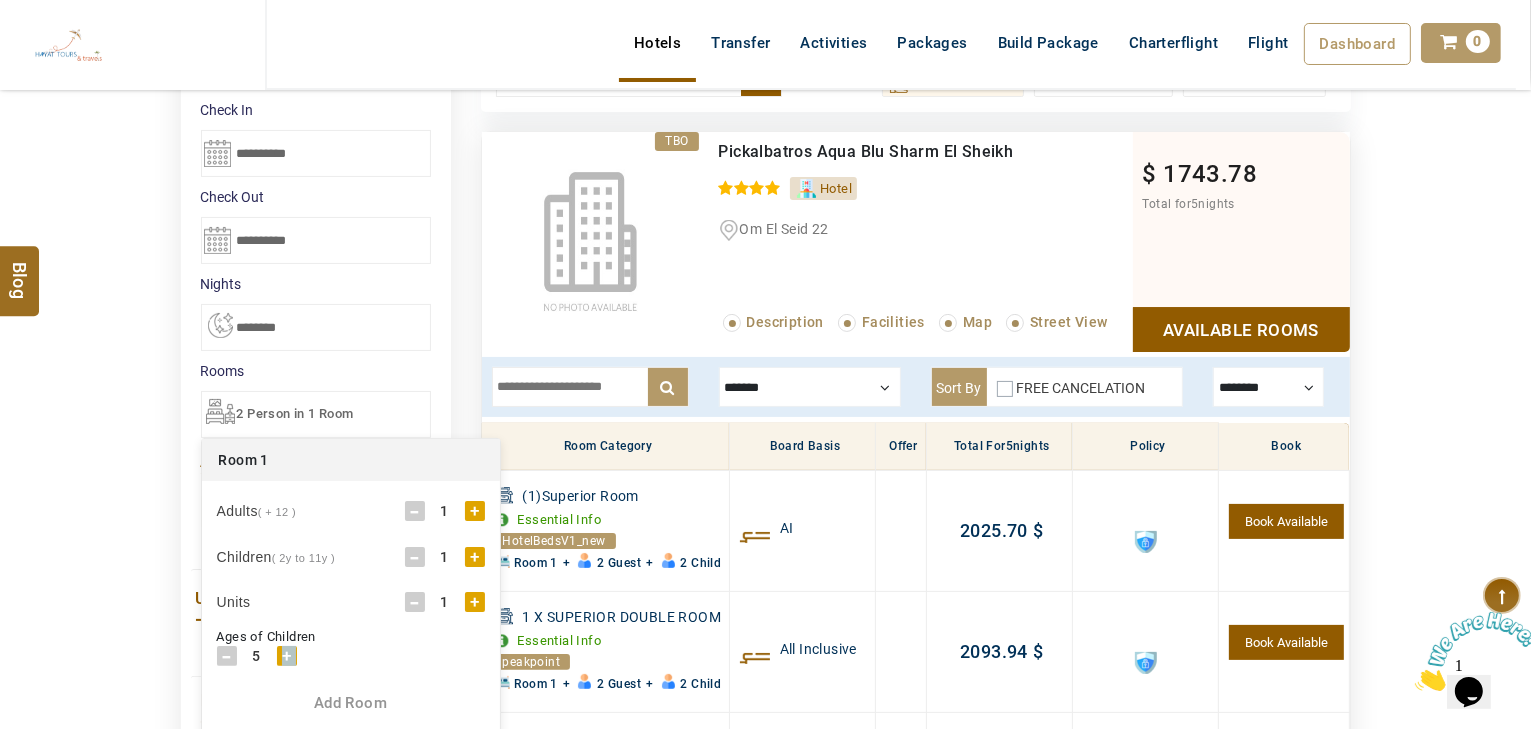 click on "+" at bounding box center [287, 656] 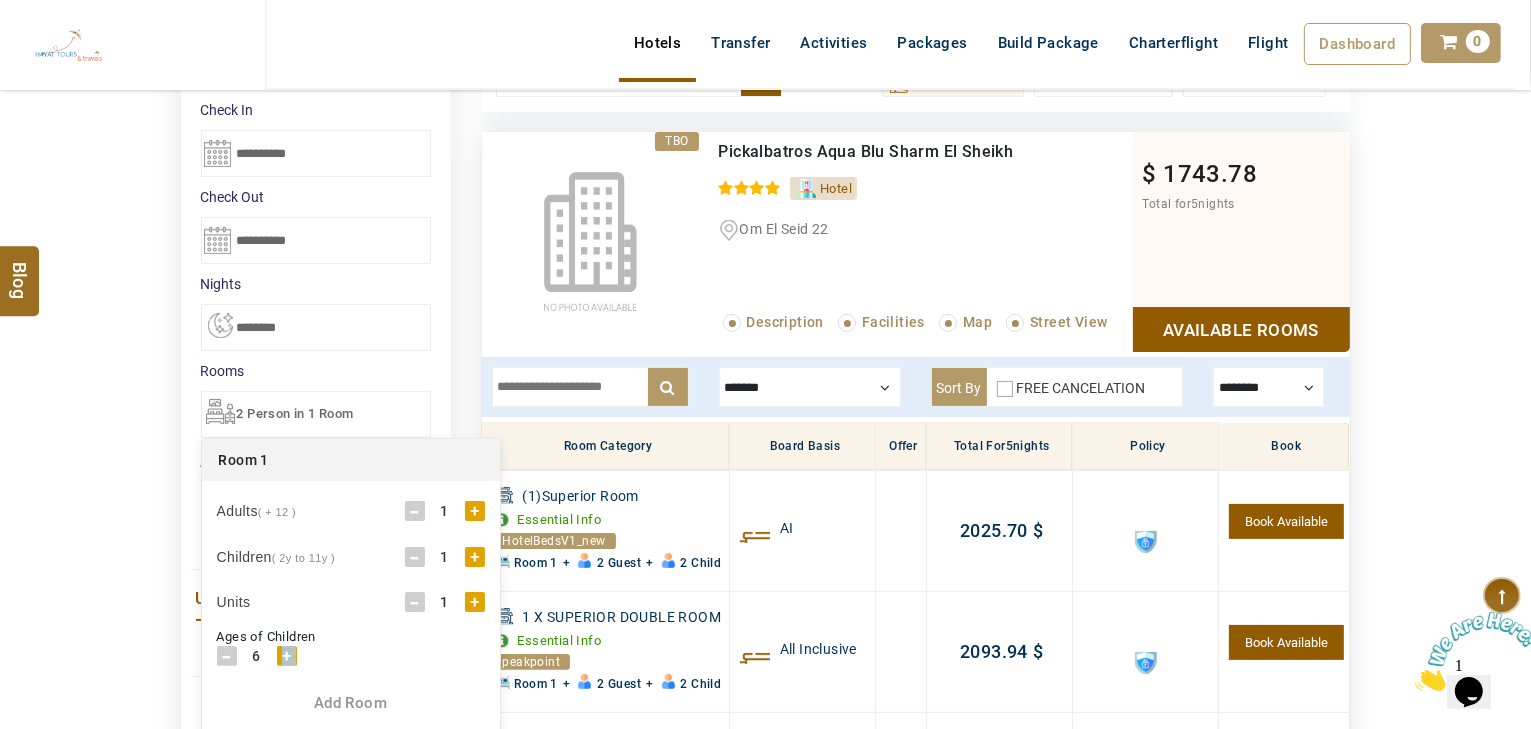 click on "+" at bounding box center [287, 656] 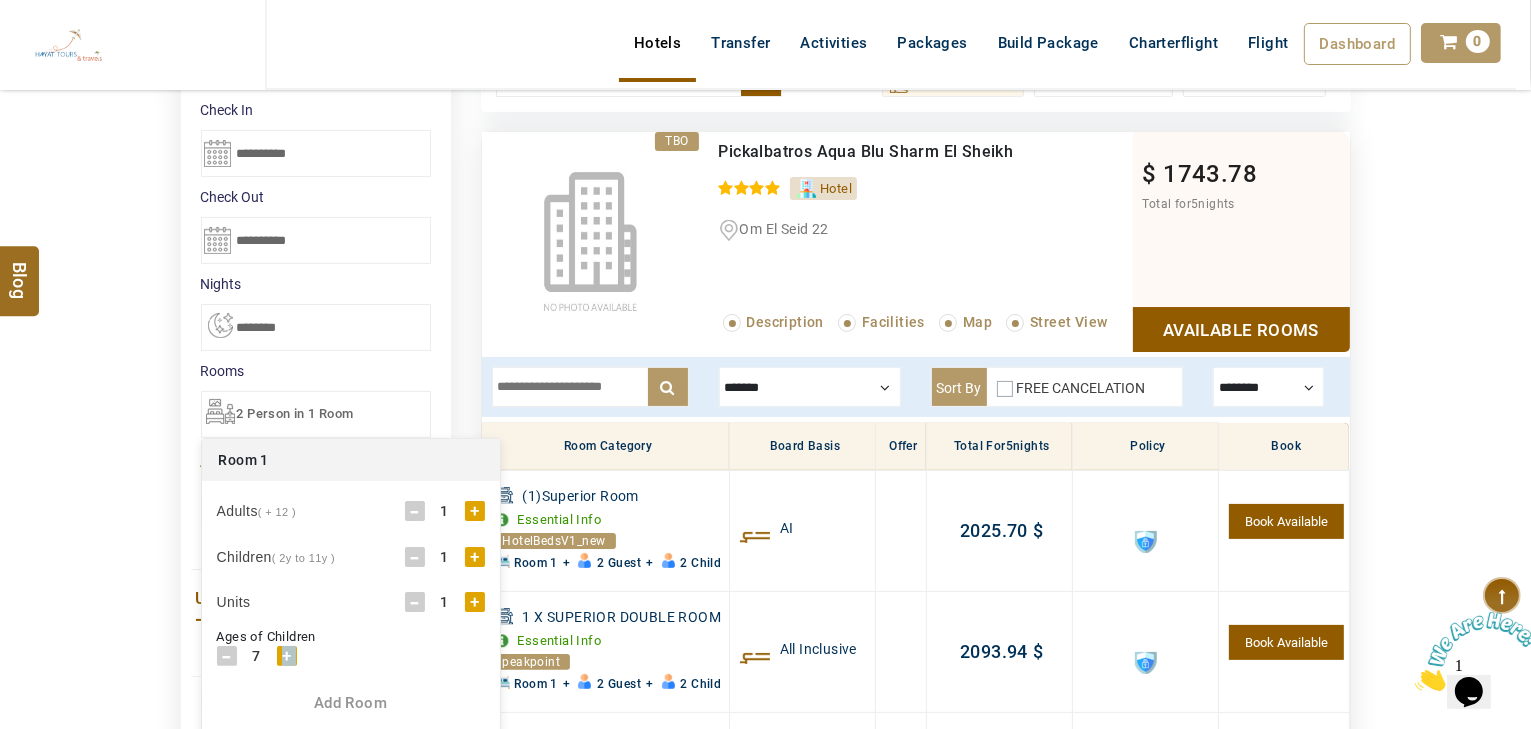 click on "+" at bounding box center [287, 656] 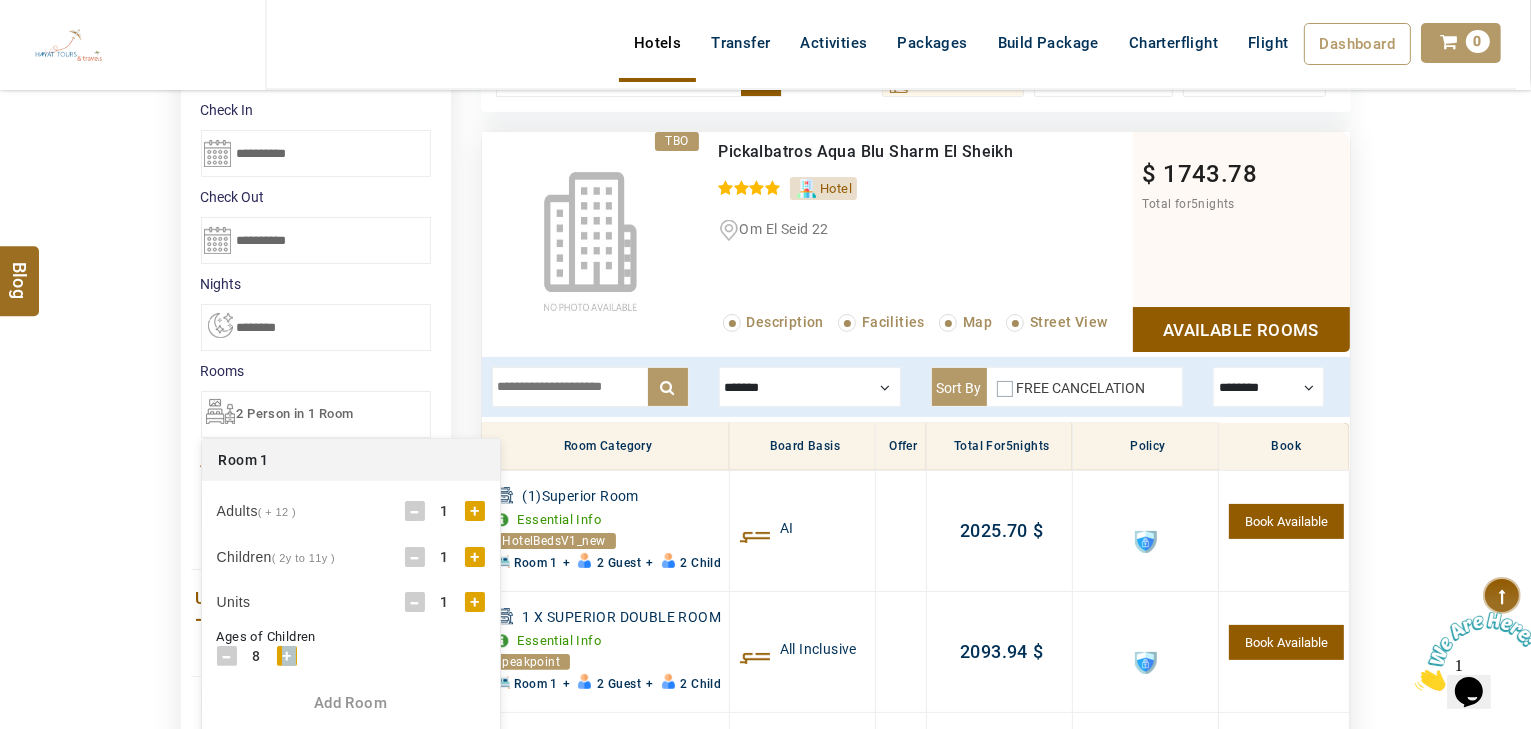 click on "+" at bounding box center [287, 656] 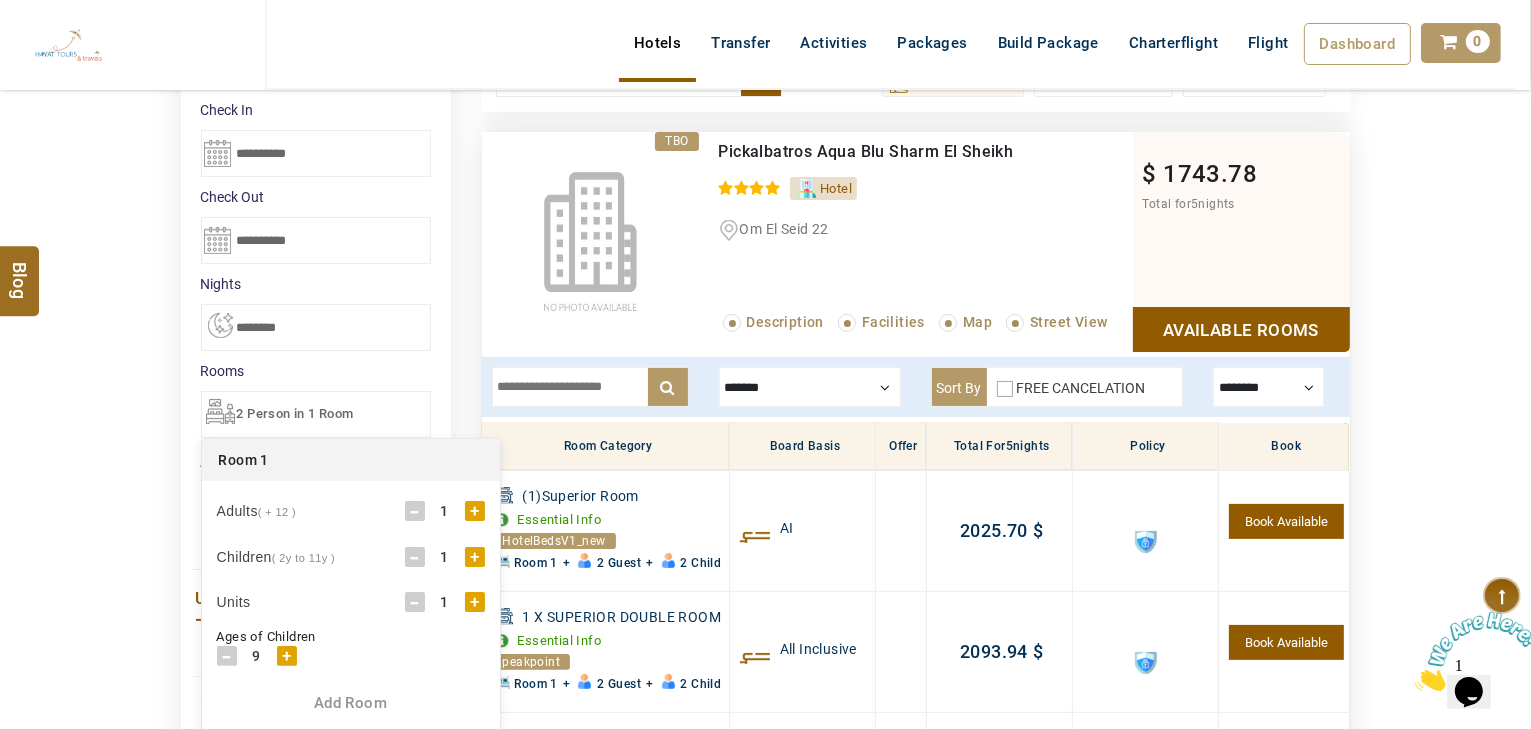 click on "DESTINATION + Add Destination  Nationality Afghanistan Albania Algeria American Samoa Andorra Angola Anguilla Antigua And Barbuda Argentina Armenia Aruba Australia Austria Azerbaijan Bahamas Bahrain Bangladesh Barbados Belarus Belgium Belize Benin Bermuda Bhutan Bolivia Bosnia Herzegovina Botswana Brazil British Indian Ocean Territory British Virgin Islands Brunei Darussalam Bulgaria Burkina Faso Burundi Cambodia Cameroon Canada Cape Verde Caribbean Cayman Islands Central African Republic Chad Chile China Christmas Island Cocos (Keeling) Islands Colombia Comoros Congo (Democratic Republic) Congo (Republic Of) Cook Islands Costa Rica Croatia Cuba Cyprus Czech Republic Denmark Djibouti Dominica Dominican Republic East Timor Ecuador Egypt El Salvador Equatorial Guinea Eritrea Estonia Ethiopia Falkland Islands(Malvinas) Faroe Islands Fiji Finland France French Guiana French Polynesia French Southern Territories Gabon Gambia Georgia Germany Ghana Gibraltar Greece Greenland Grenada Guadeloupe Guam Guatemala Guinea" at bounding box center [765, 595] 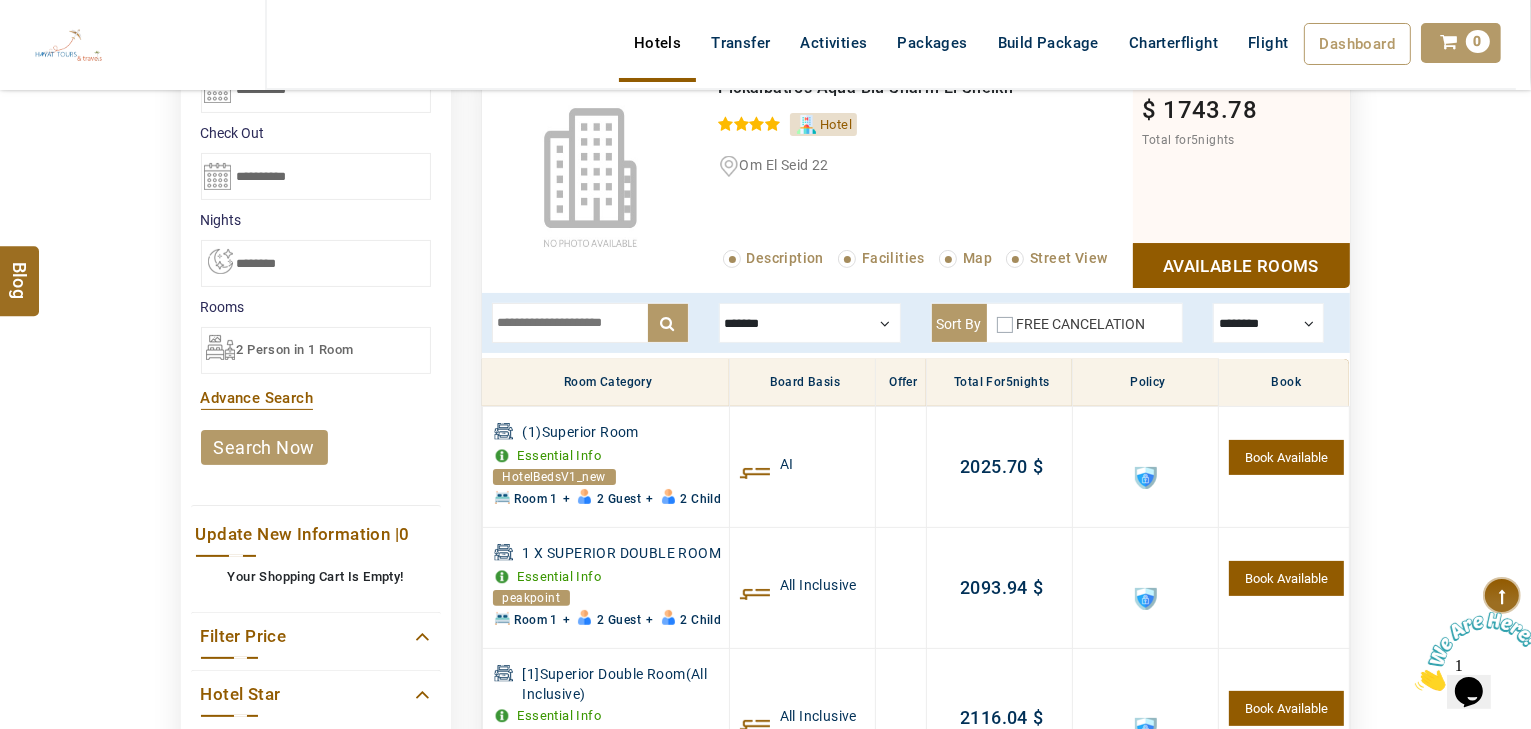 scroll, scrollTop: 453, scrollLeft: 0, axis: vertical 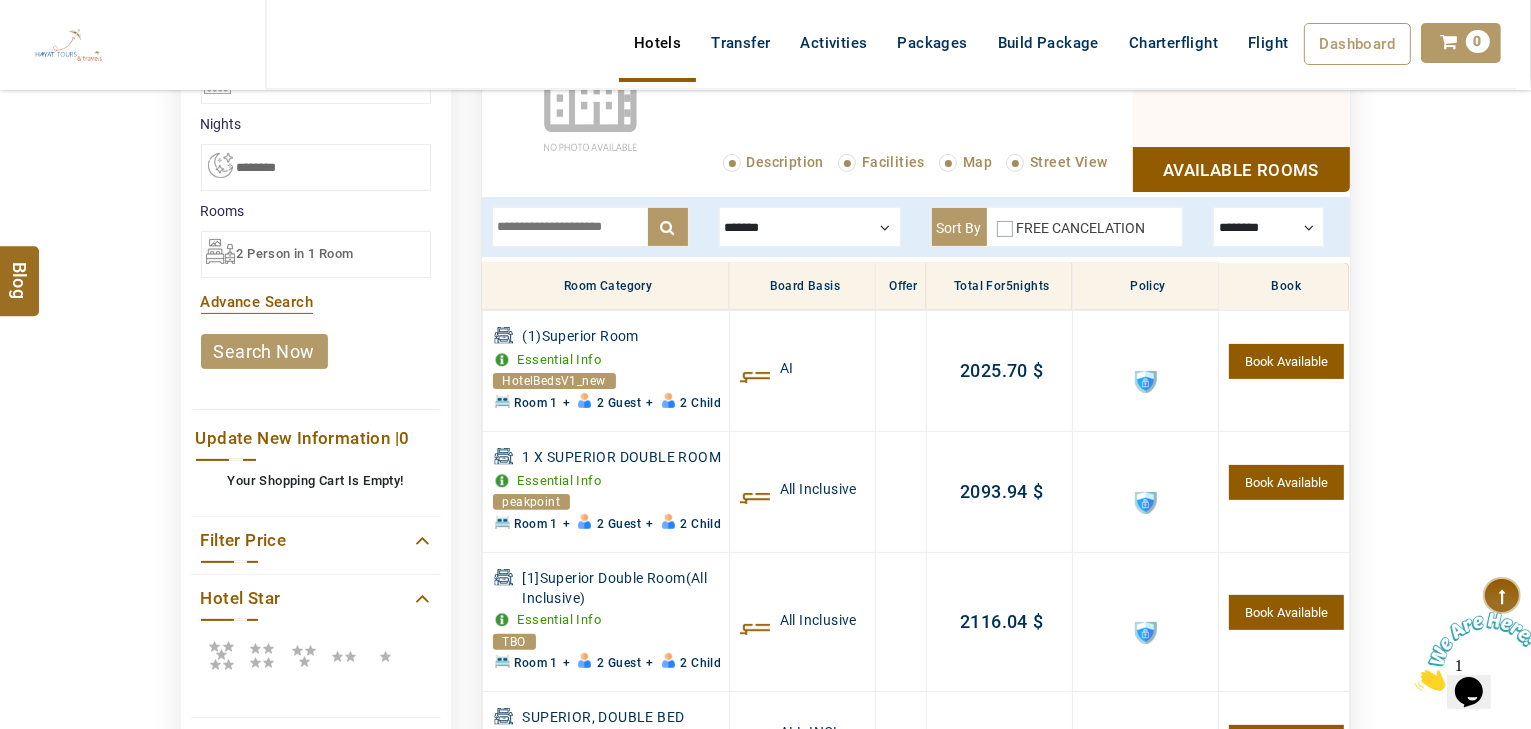 click on "search now" at bounding box center (264, 351) 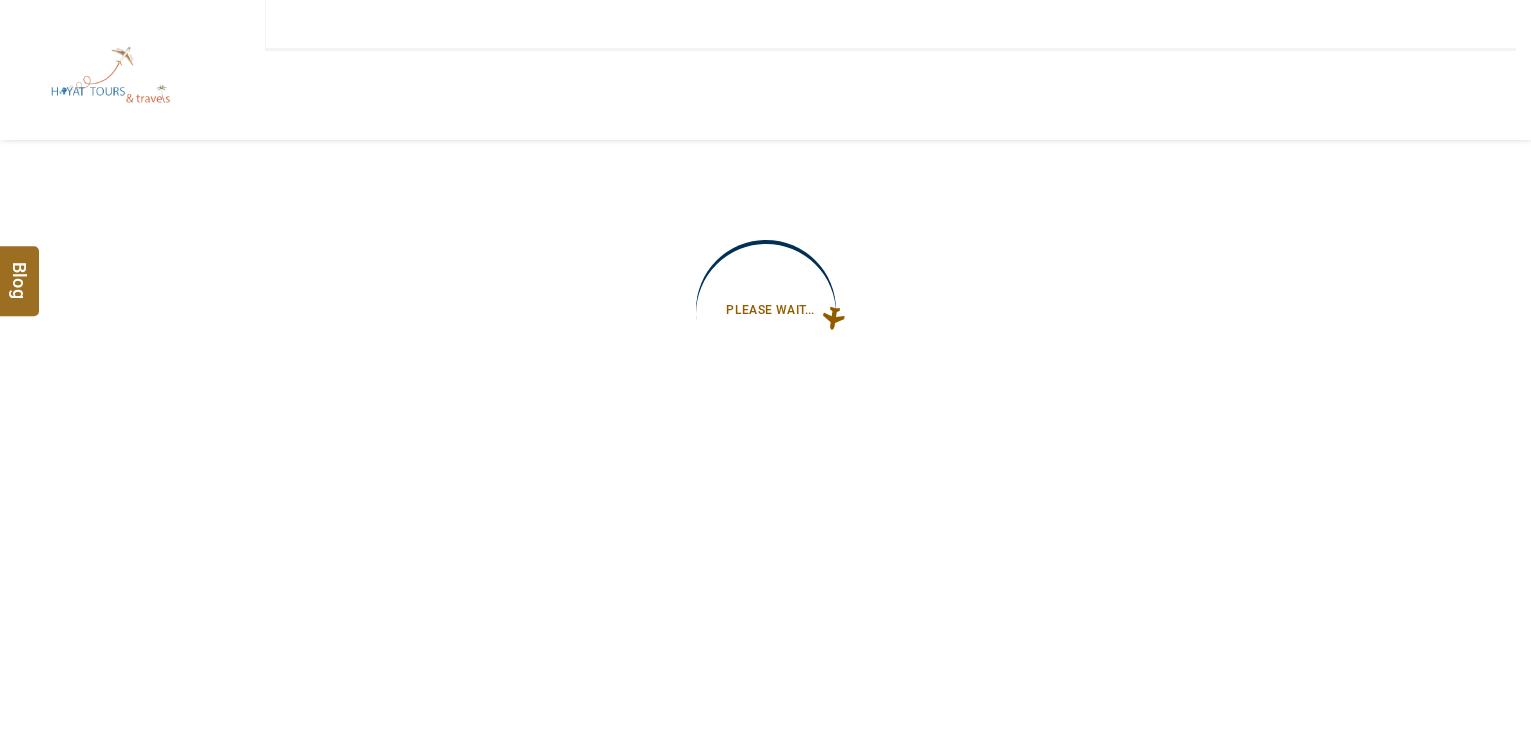 scroll, scrollTop: 0, scrollLeft: 0, axis: both 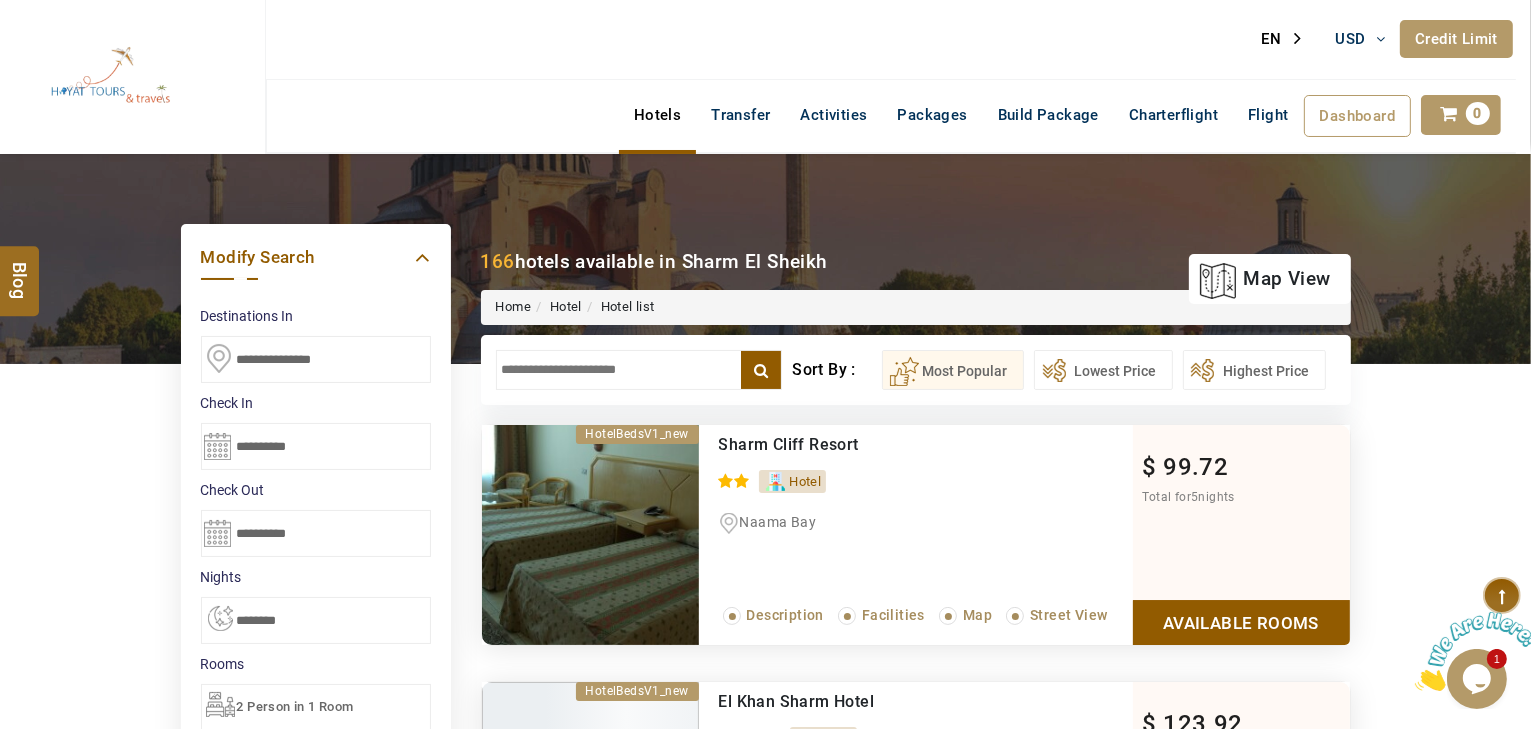 click at bounding box center (639, 370) 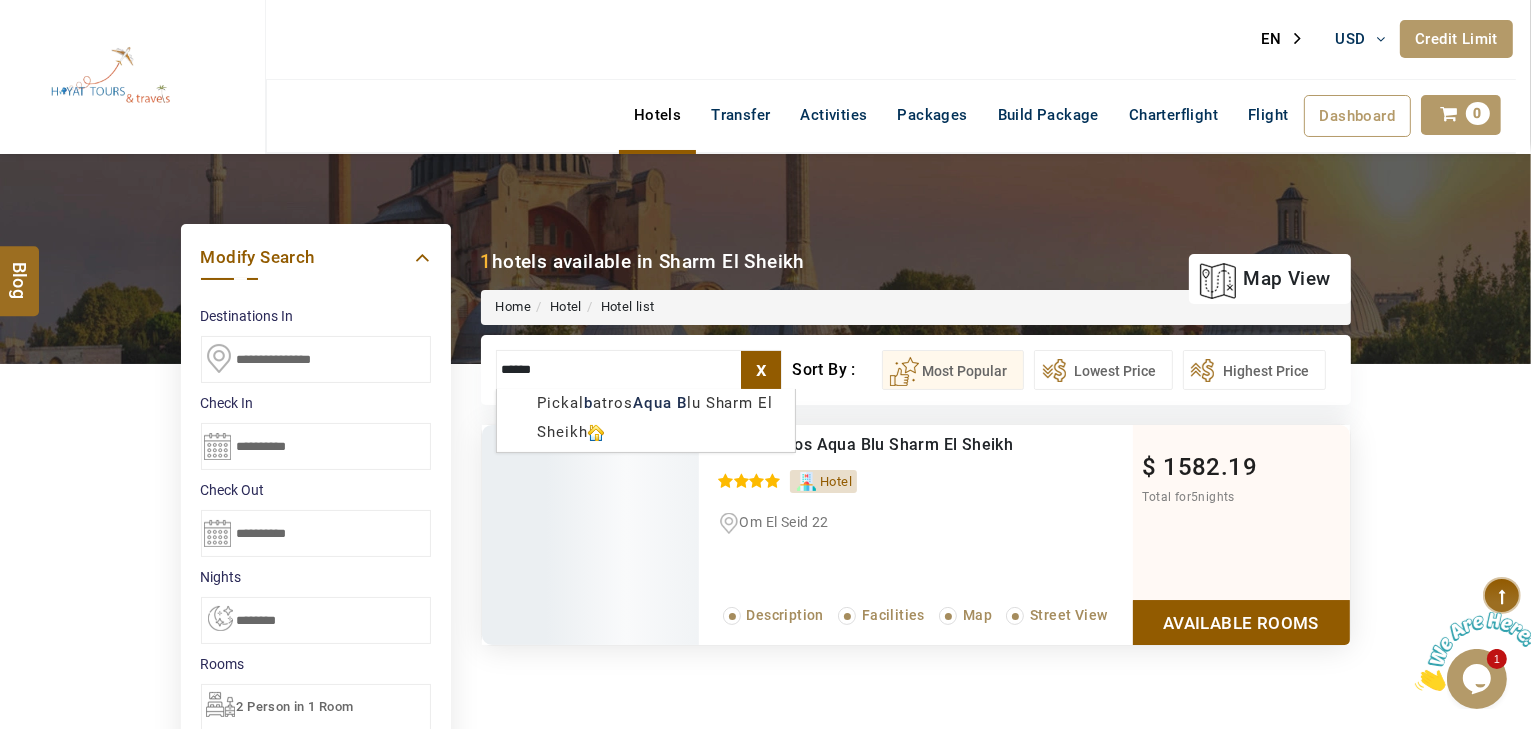 scroll, scrollTop: 0, scrollLeft: 0, axis: both 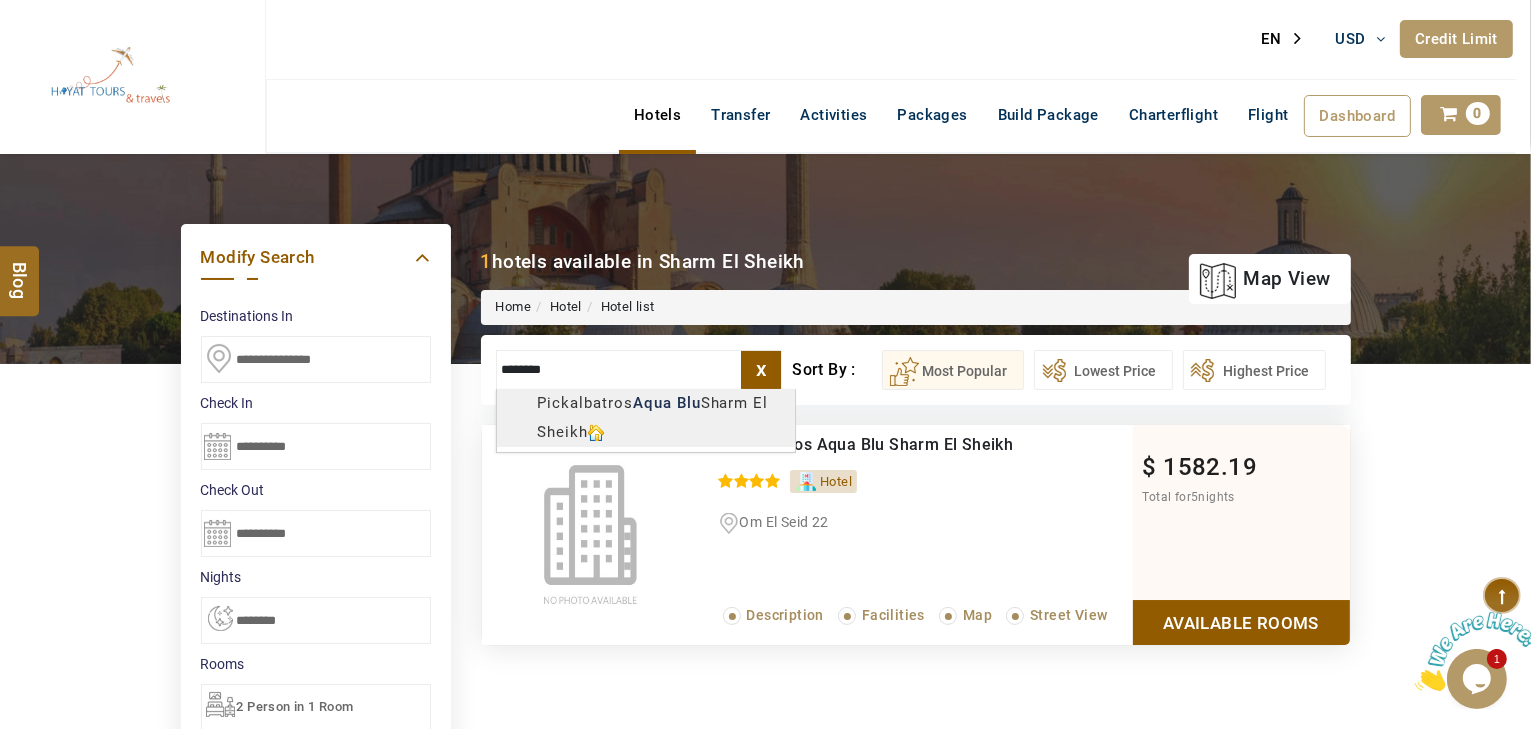 click on "HAYAYT TOURS USD AED AED EUR € USD $ INR ₹ THB ฿ IDR Rp BHD BHD TRY ₺ Credit Limit EN HE AR ES PT ZH Helpline
+971 55 344 0168 Register Now +971 55 344 0168 info@royallineholidays.com About Us What we Offer Blog Why Us Contact Hotels Transfer Activities Packages Build Package Charterflight Flight Dashboard My Profile My Booking My Reports My Quotation Sign Out 0 Points Redeem Now To Redeem 58318 Points Future Points 1074 Points Credit Limit Credit Limit USD 30000.00 70% Complete Used USD 9426.78 Available USD 20573.22 Setting Looks like you haven't added anything to your cart yet Countinue Shopping ***** ****** Please Wait.. Blog demo
Remember me Forgot
password? LOG IN Don't have an account? Register Now My Booking View/ Print/Cancel Your Booking without Signing in Submit Applying Filters...... Hotels For You Will Be Loading Soon demo
In A Few Moment, You Will Be Celebrating Best Hotel options galore ! Check In CheckOut Rooms Rooms Please Wait" at bounding box center [765, 1109] 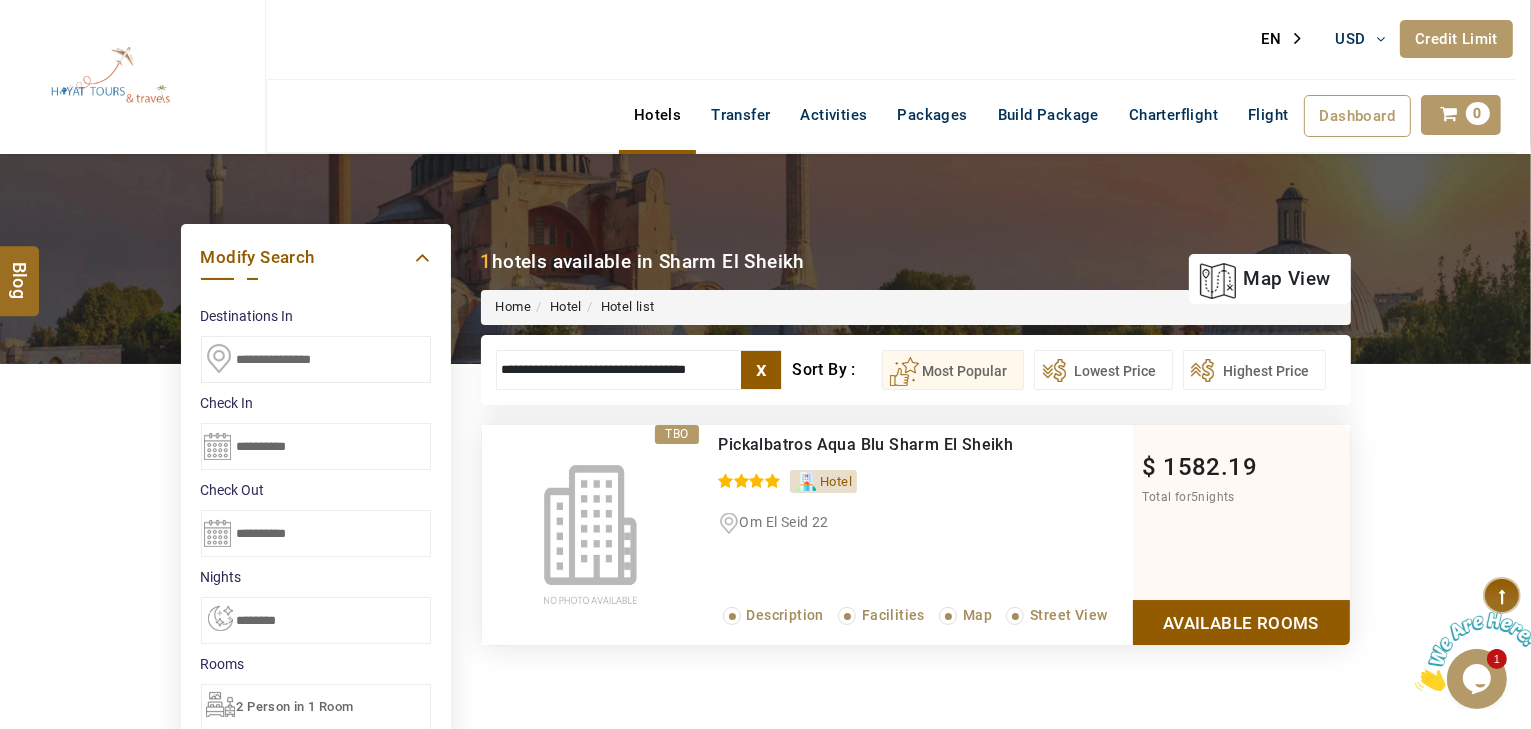 type on "**********" 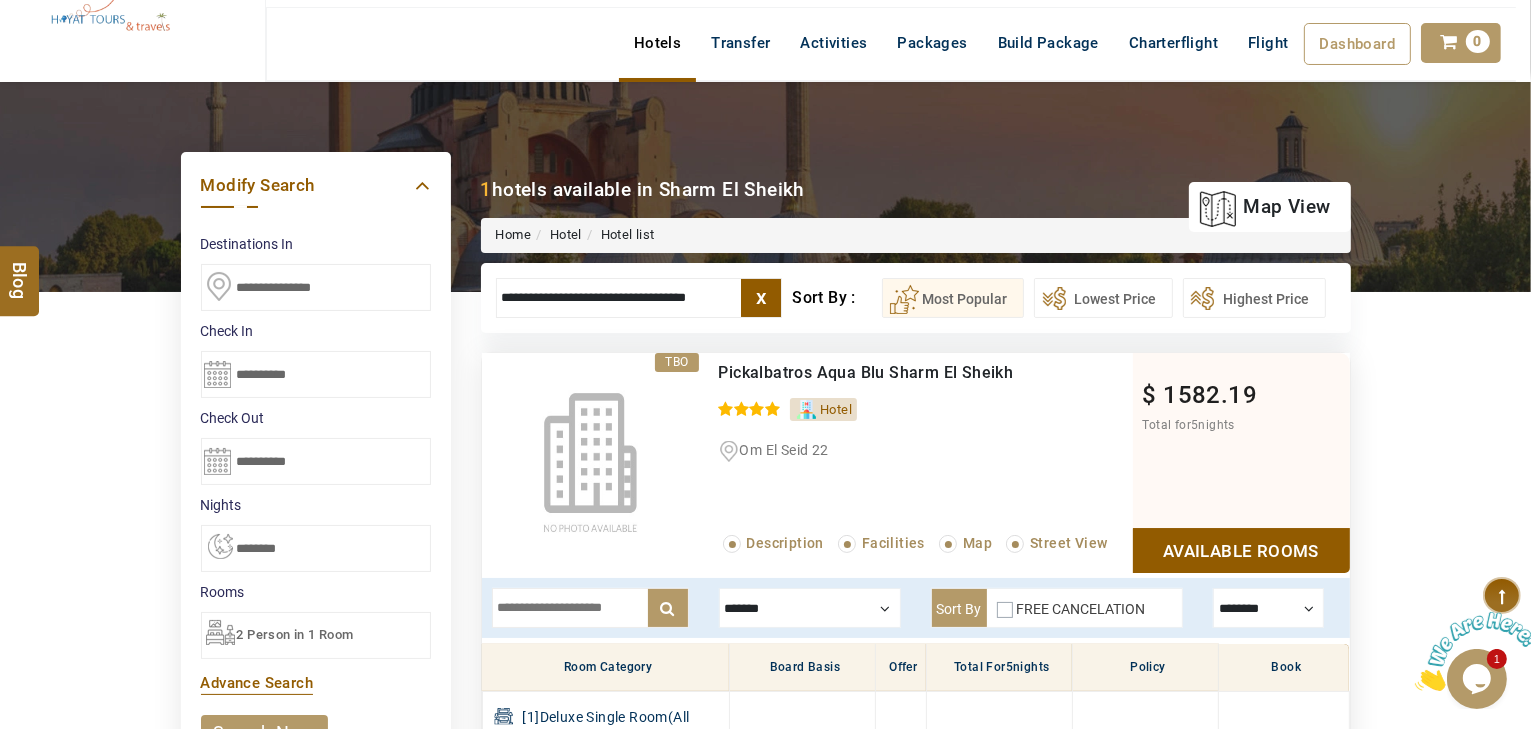 scroll, scrollTop: 133, scrollLeft: 0, axis: vertical 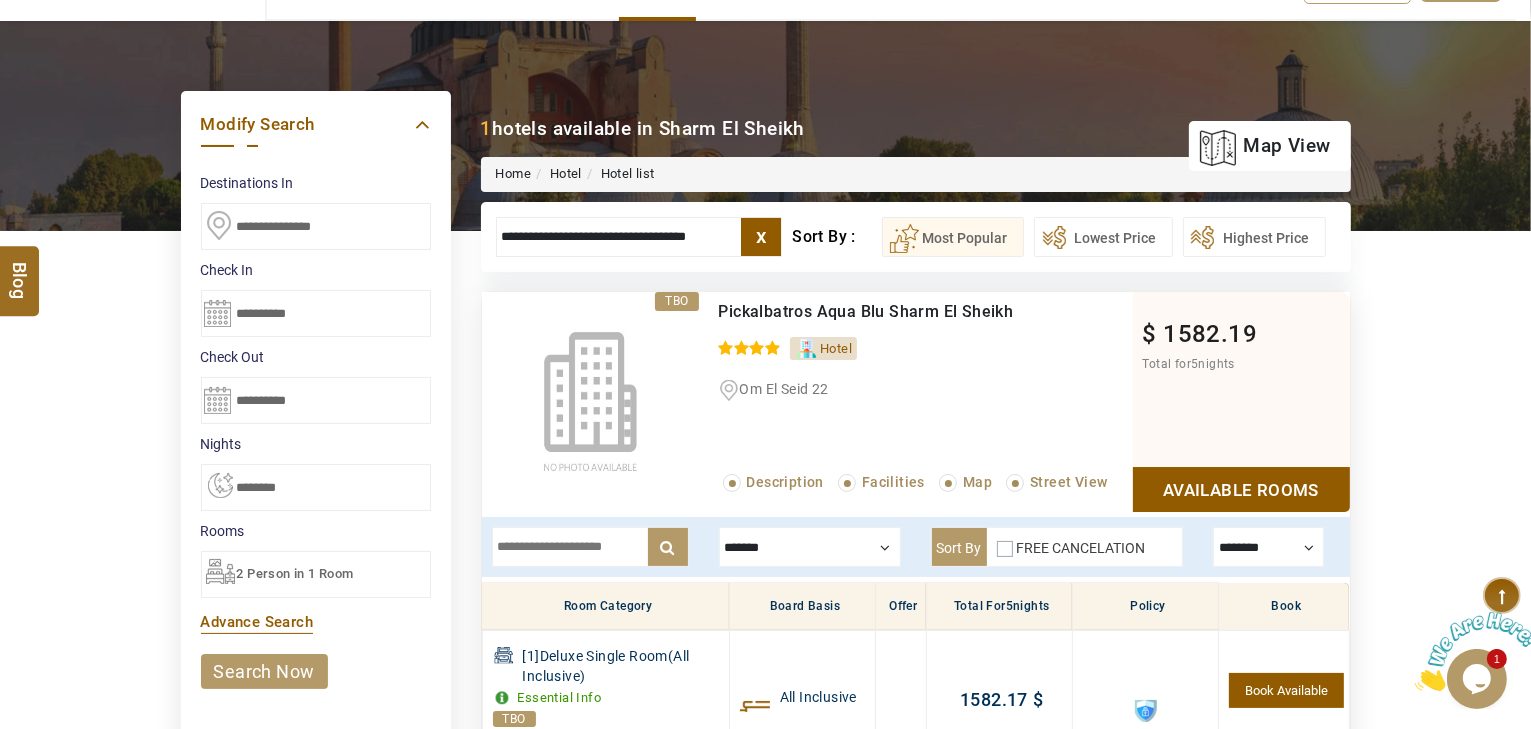 click on "2 Person in    1 Room" at bounding box center (295, 573) 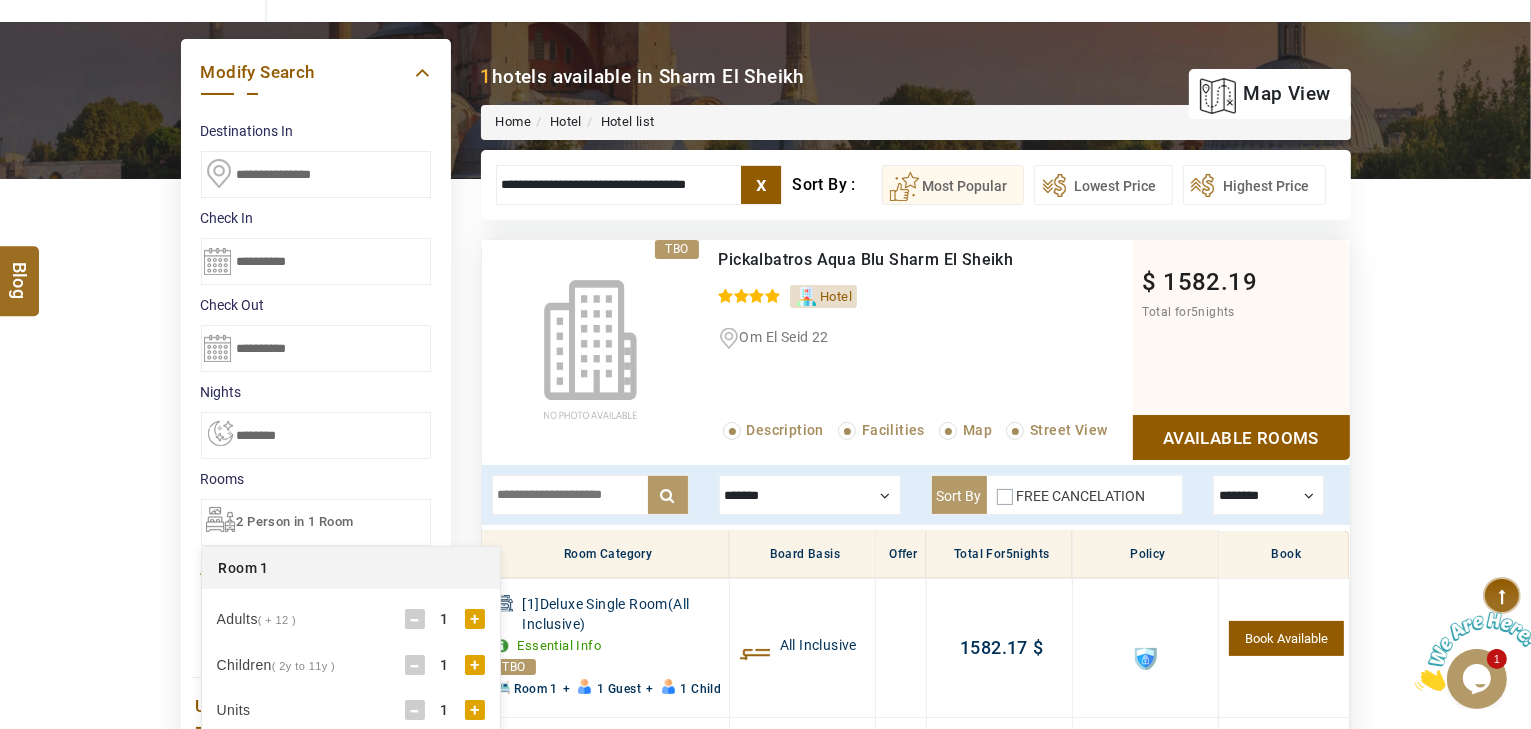 scroll, scrollTop: 213, scrollLeft: 0, axis: vertical 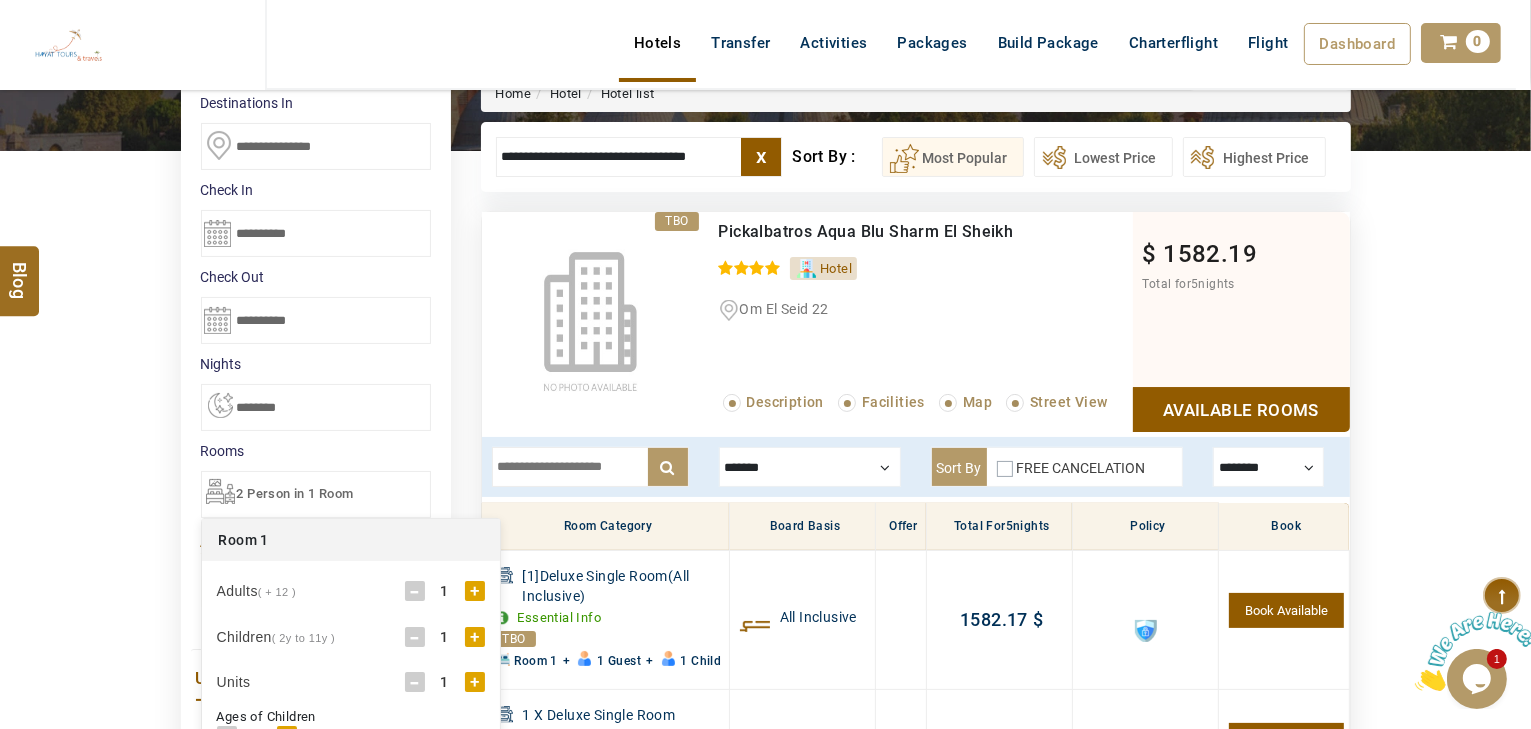 click on "+" at bounding box center (475, 591) 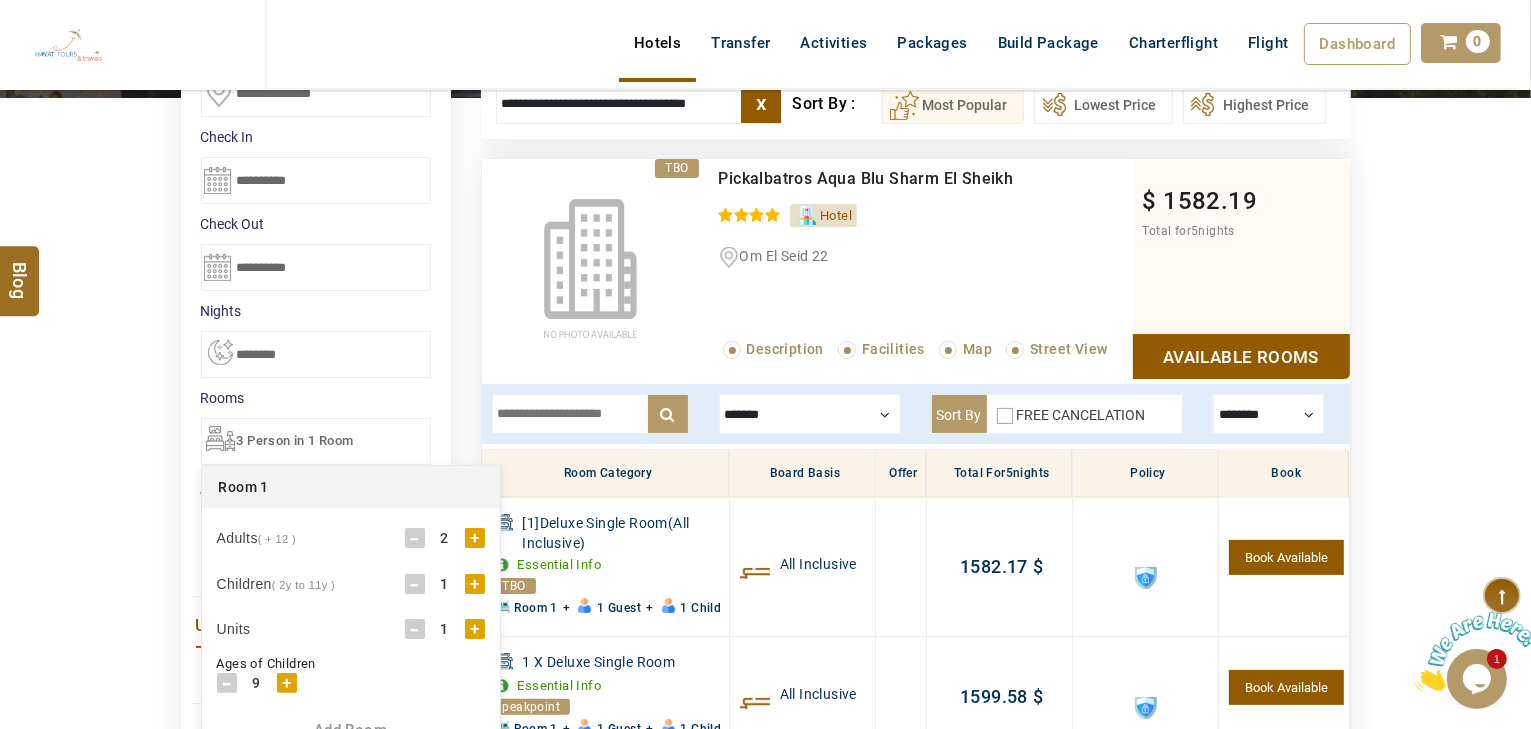 scroll, scrollTop: 293, scrollLeft: 0, axis: vertical 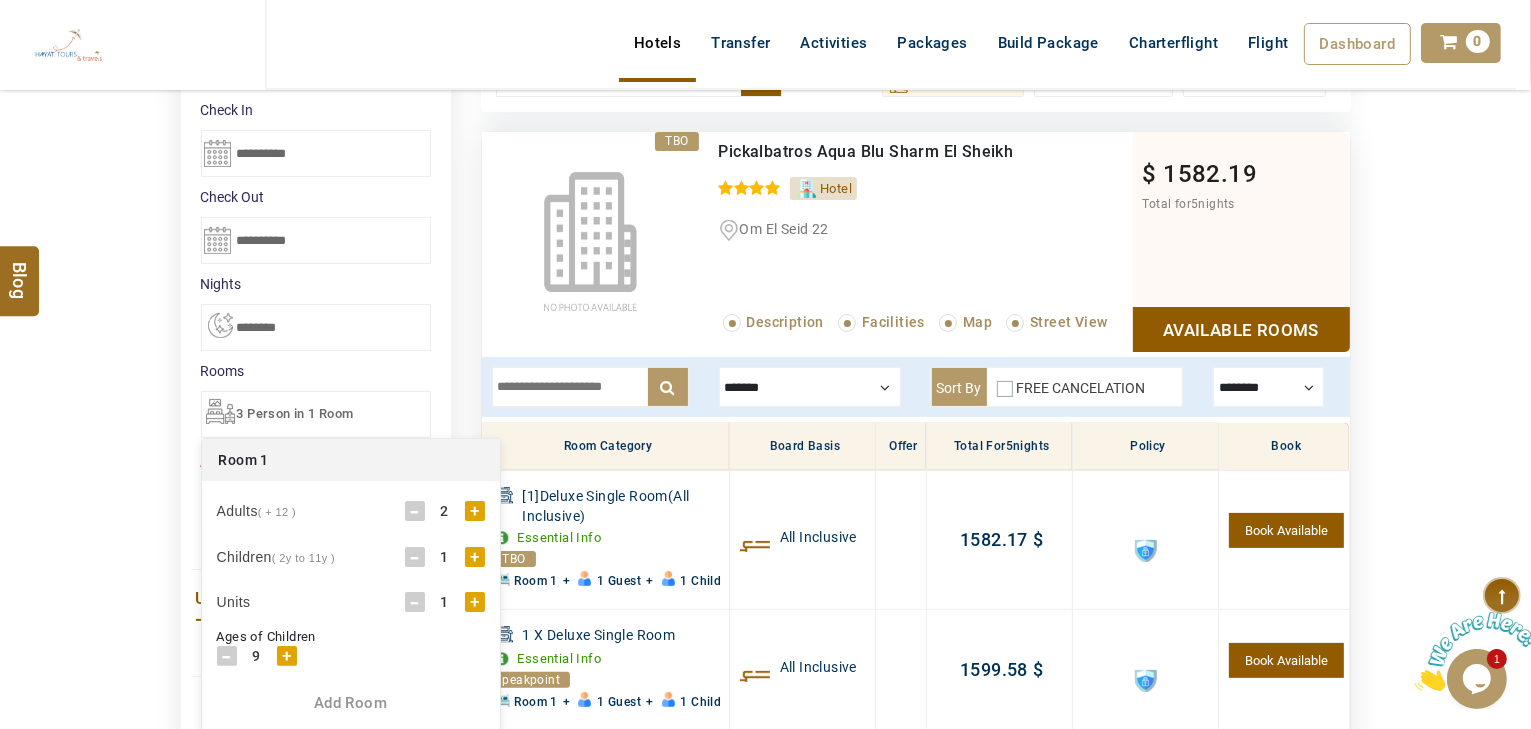 click on "DESTINATION + Add Destination  Nationality Afghanistan Albania Algeria American Samoa Andorra Angola Anguilla Antigua And Barbuda Argentina Armenia Aruba Australia Austria Azerbaijan Bahamas Bahrain Bangladesh Barbados Belarus Belgium Belize Benin Bermuda Bhutan Bolivia Bosnia Herzegovina Botswana Brazil British Indian Ocean Territory British Virgin Islands Brunei Darussalam Bulgaria Burkina Faso Burundi Cambodia Cameroon Canada Cape Verde Caribbean Cayman Islands Central African Republic Chad Chile China Christmas Island Cocos (Keeling) Islands Colombia Comoros Congo (Democratic Republic) Congo (Republic Of) Cook Islands Costa Rica Croatia Cuba Cyprus Czech Republic Denmark Djibouti Dominica Dominican Republic East Timor Ecuador Egypt El Salvador Equatorial Guinea Eritrea Estonia Ethiopia Falkland Islands(Malvinas) Faroe Islands Fiji Finland France French Guiana French Polynesia French Southern Territories Gabon Gambia Georgia Germany Ghana Gibraltar Greece Greenland Grenada Guadeloupe Guam Guatemala Guinea" at bounding box center [765, 614] 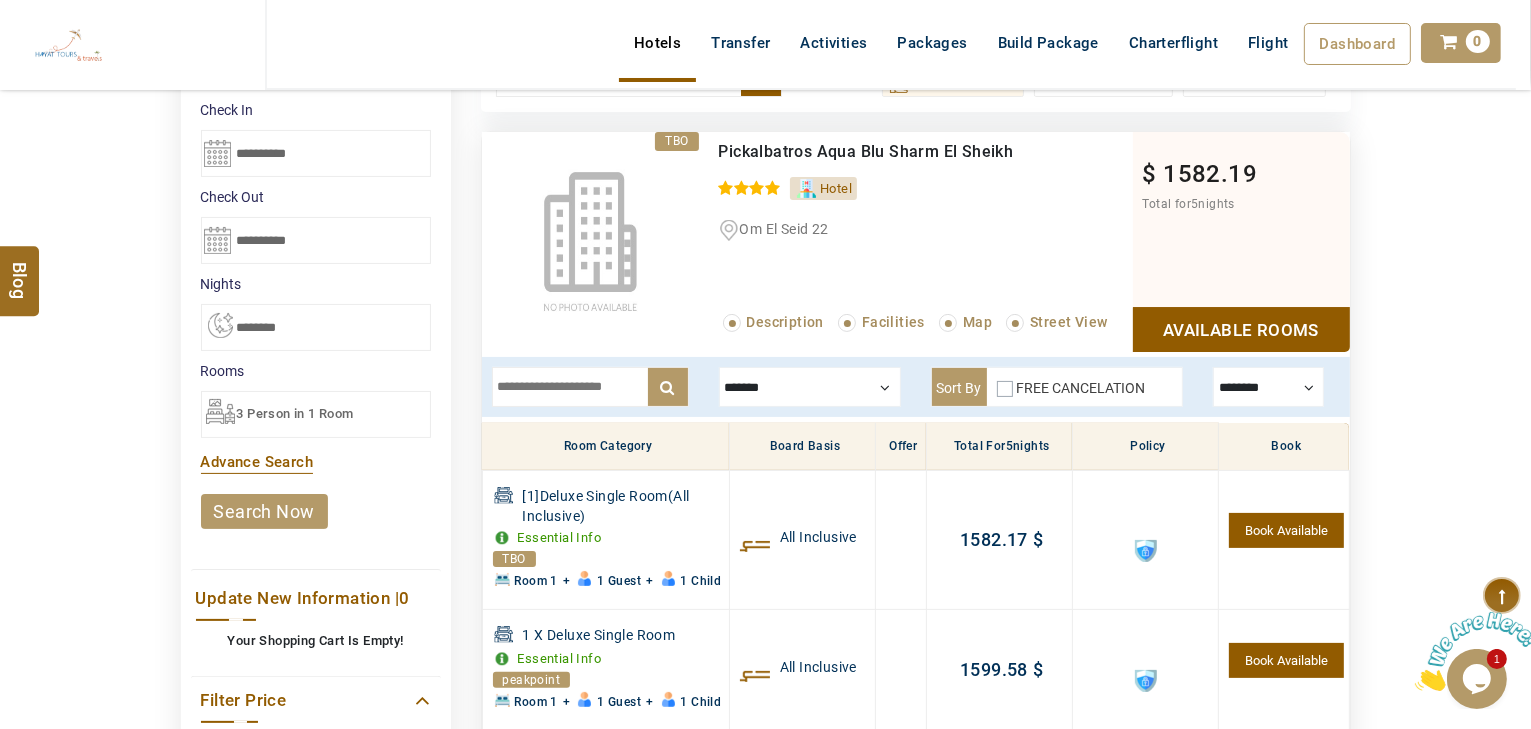 click on "search now" at bounding box center (264, 511) 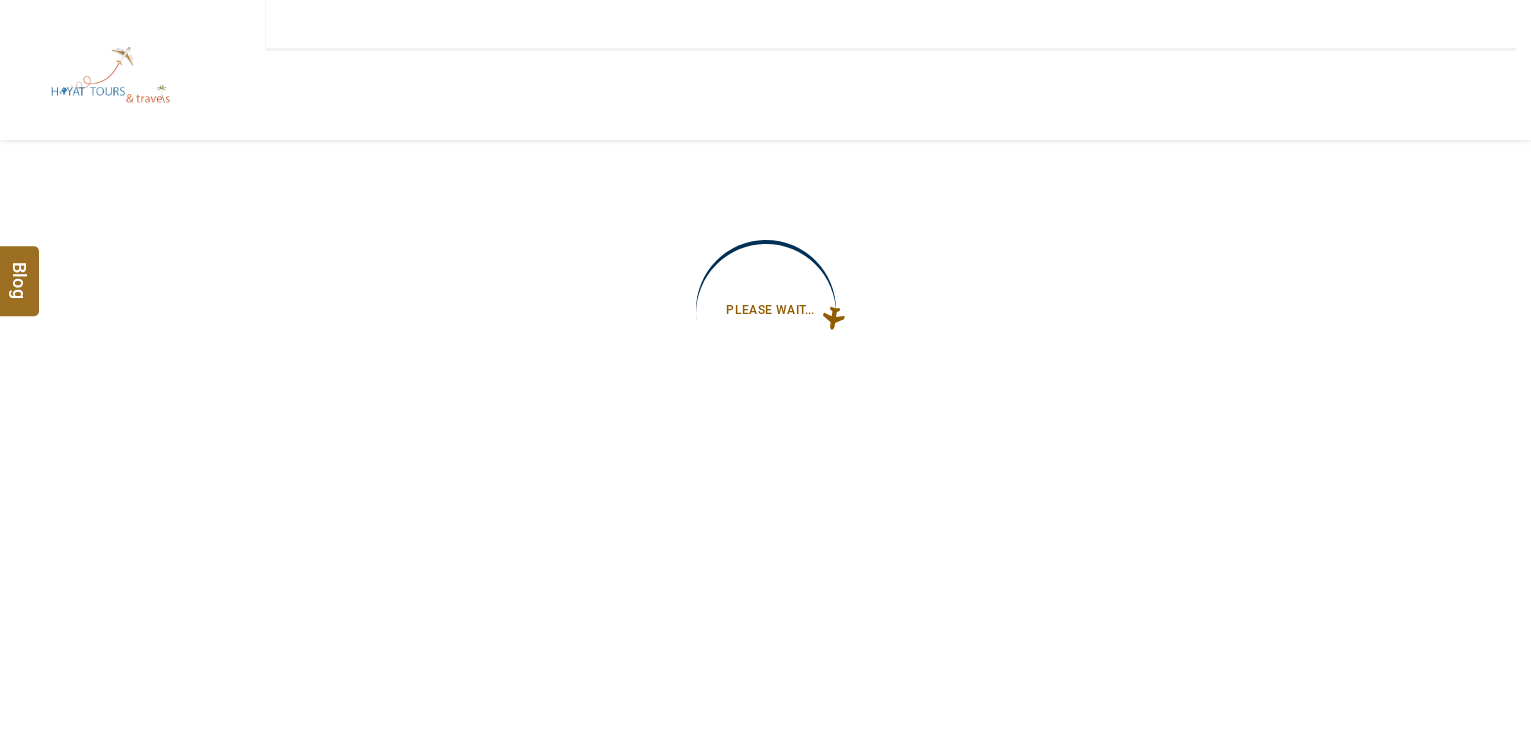 scroll, scrollTop: 0, scrollLeft: 0, axis: both 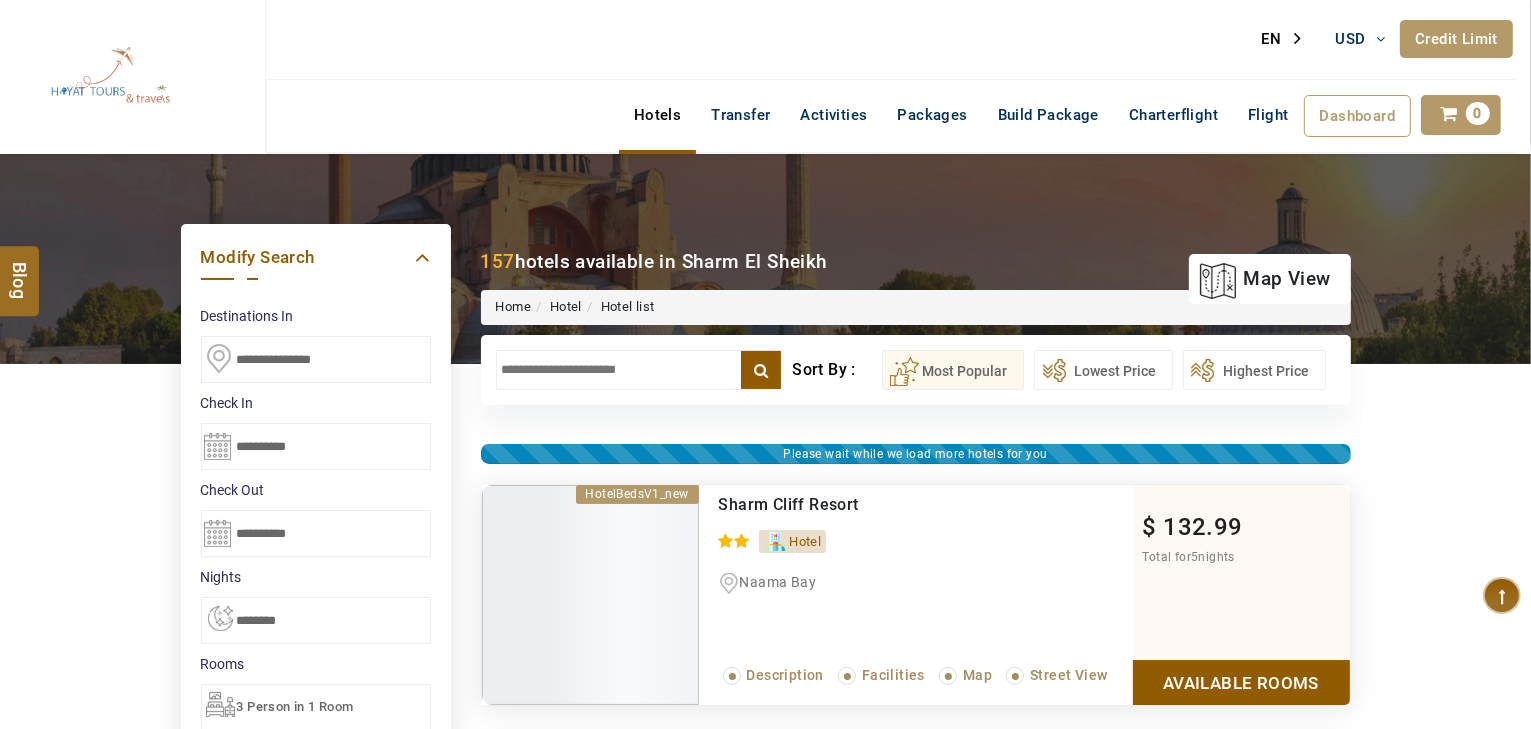 click on "**********" at bounding box center [916, 370] 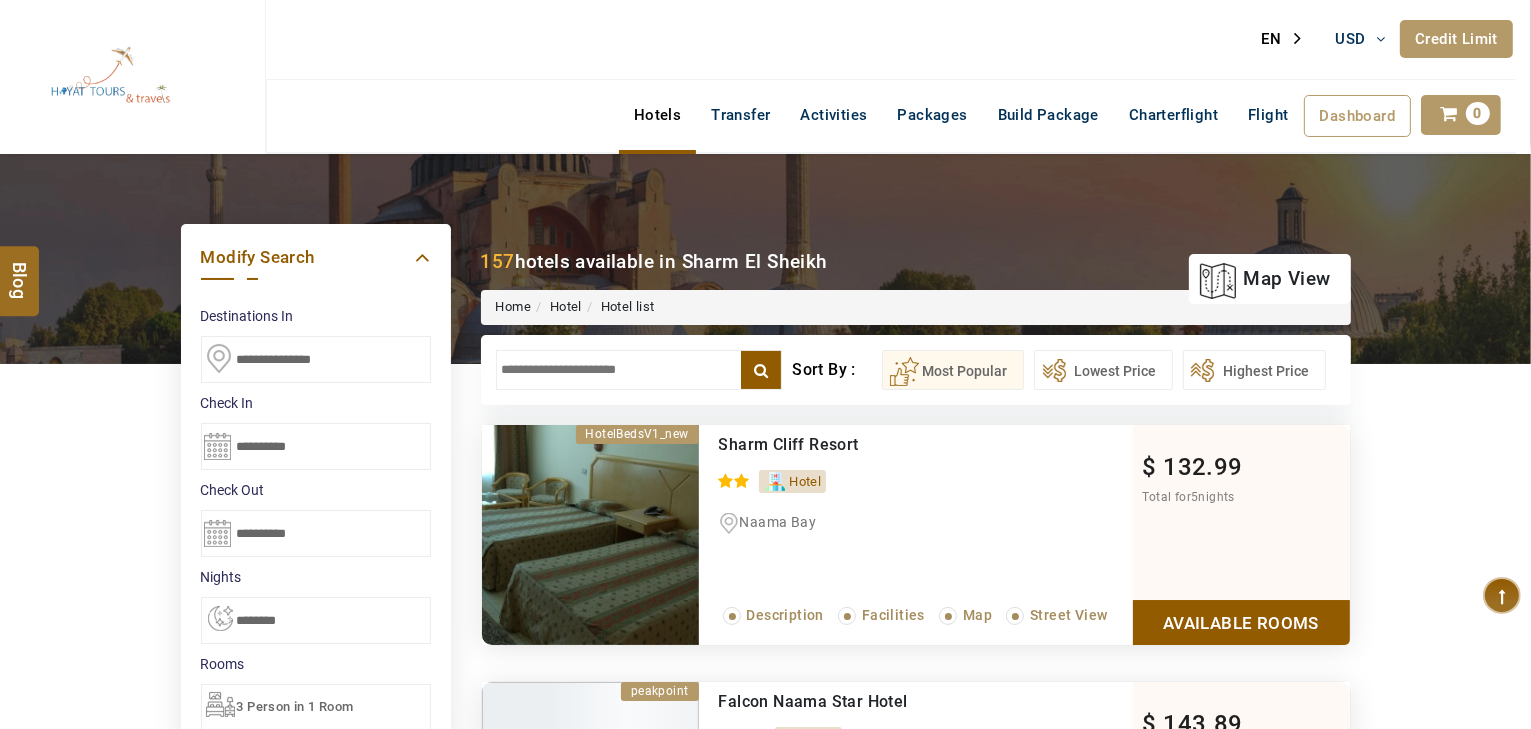 click at bounding box center (639, 370) 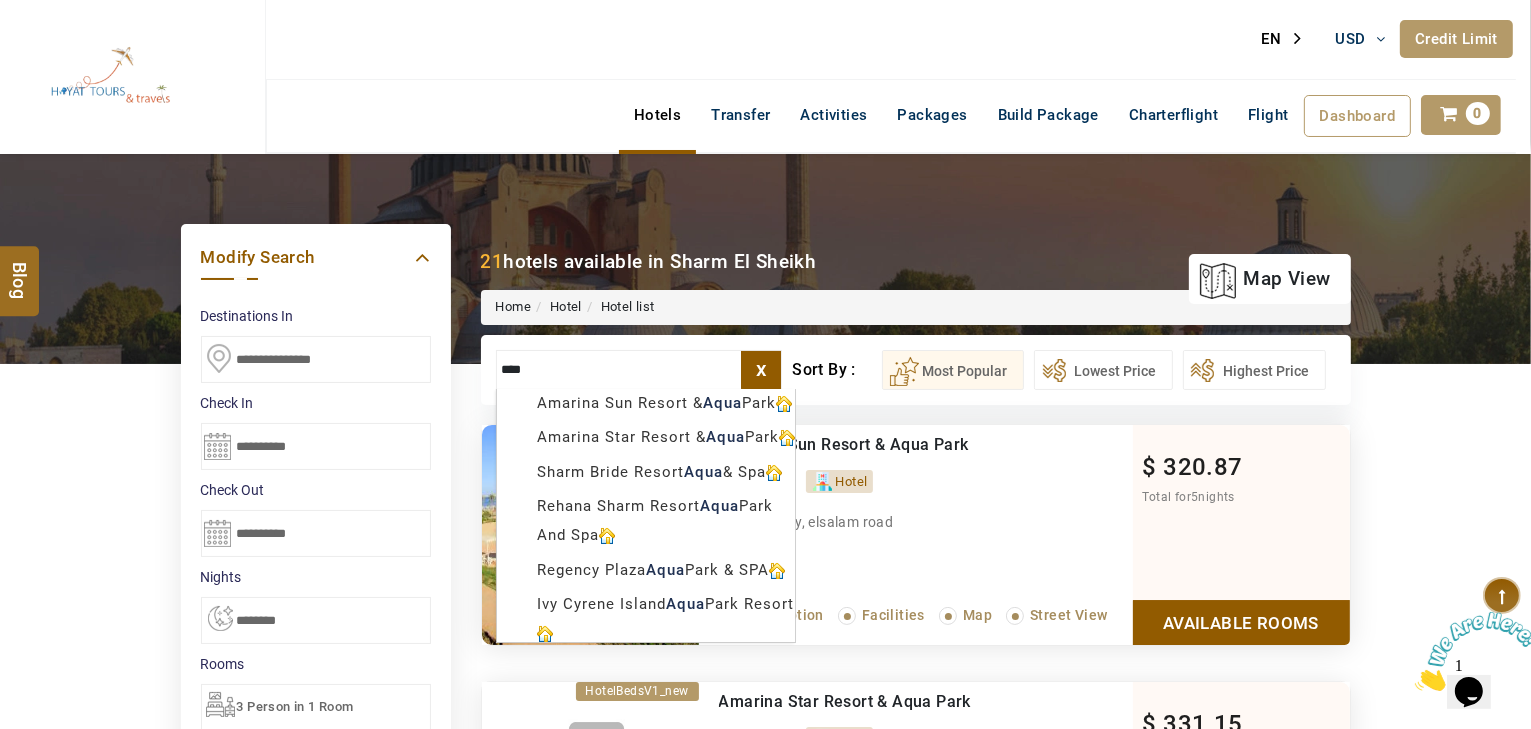 scroll, scrollTop: 0, scrollLeft: 0, axis: both 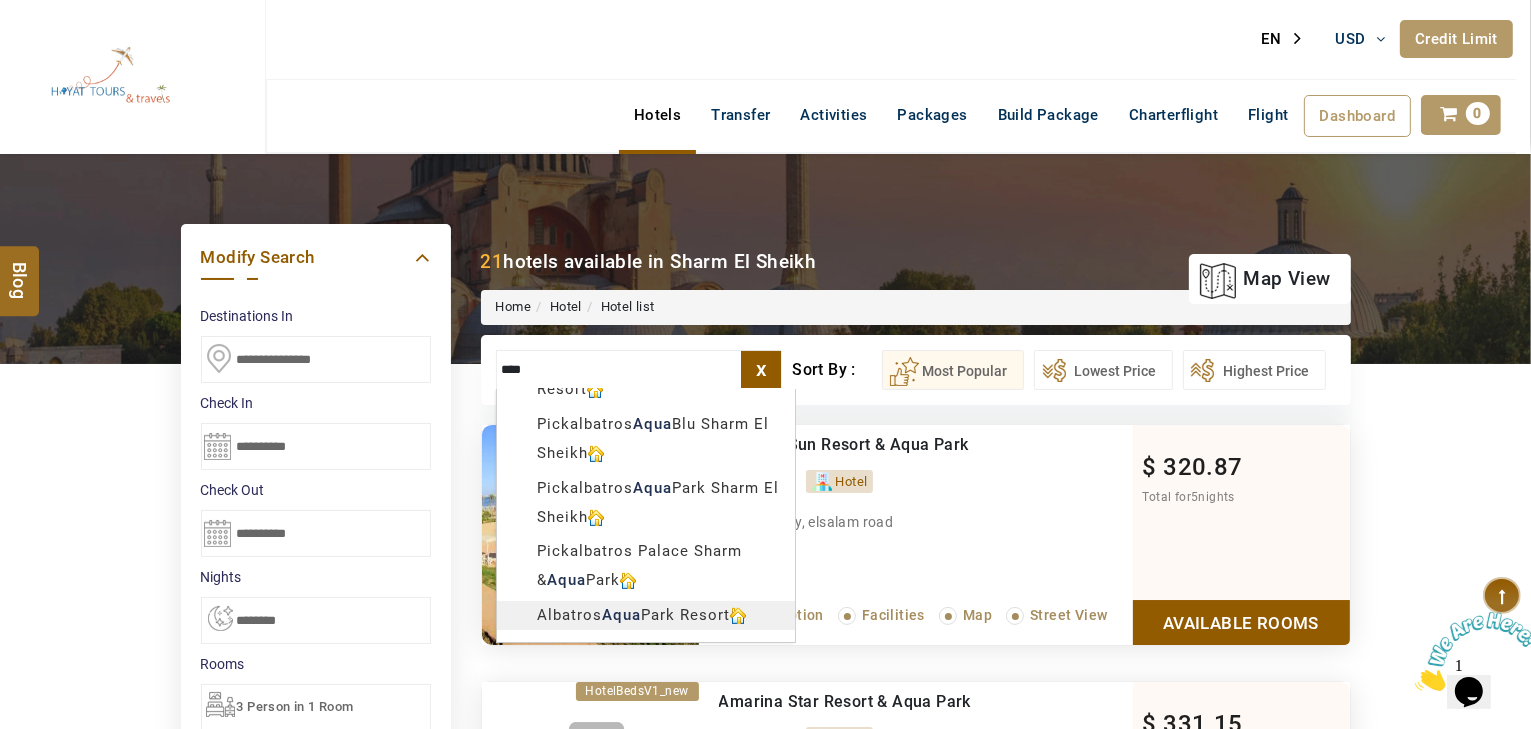 click on "HAYAYT TOURS USD AED AED EUR € USD $ INR ₹ THB ฿ IDR Rp BHD BHD TRY ₺ Credit Limit EN HE AR ES PT ZH Helpline
+971 55 344 0168 Register Now +971 55 344 0168 info@royallineholidays.com About Us What we Offer Blog Why Us Contact Hotels Transfer Activities Packages Build Package Charterflight Flight Dashboard My Profile My Booking My Reports My Quotation Sign Out 0 Points Redeem Now To Redeem 58318 Points Future Points 1074 Points Credit Limit Credit Limit USD 30000.00 70% Complete Used USD 9426.78 Available USD 20573.22 Setting Looks like you haven't added anything to your cart yet Countinue Shopping ***** ****** Please Wait.. Blog demo
Remember me Forgot
password? LOG IN Don't have an account? Register Now My Booking View/ Print/Cancel Your Booking without Signing in Submit Applying Filters...... Hotels For You Will Be Loading Soon demo
In A Few Moment, You Will Be Celebrating Best Hotel options galore ! Check In CheckOut Rooms Rooms Please Wait" at bounding box center (765, 1134) 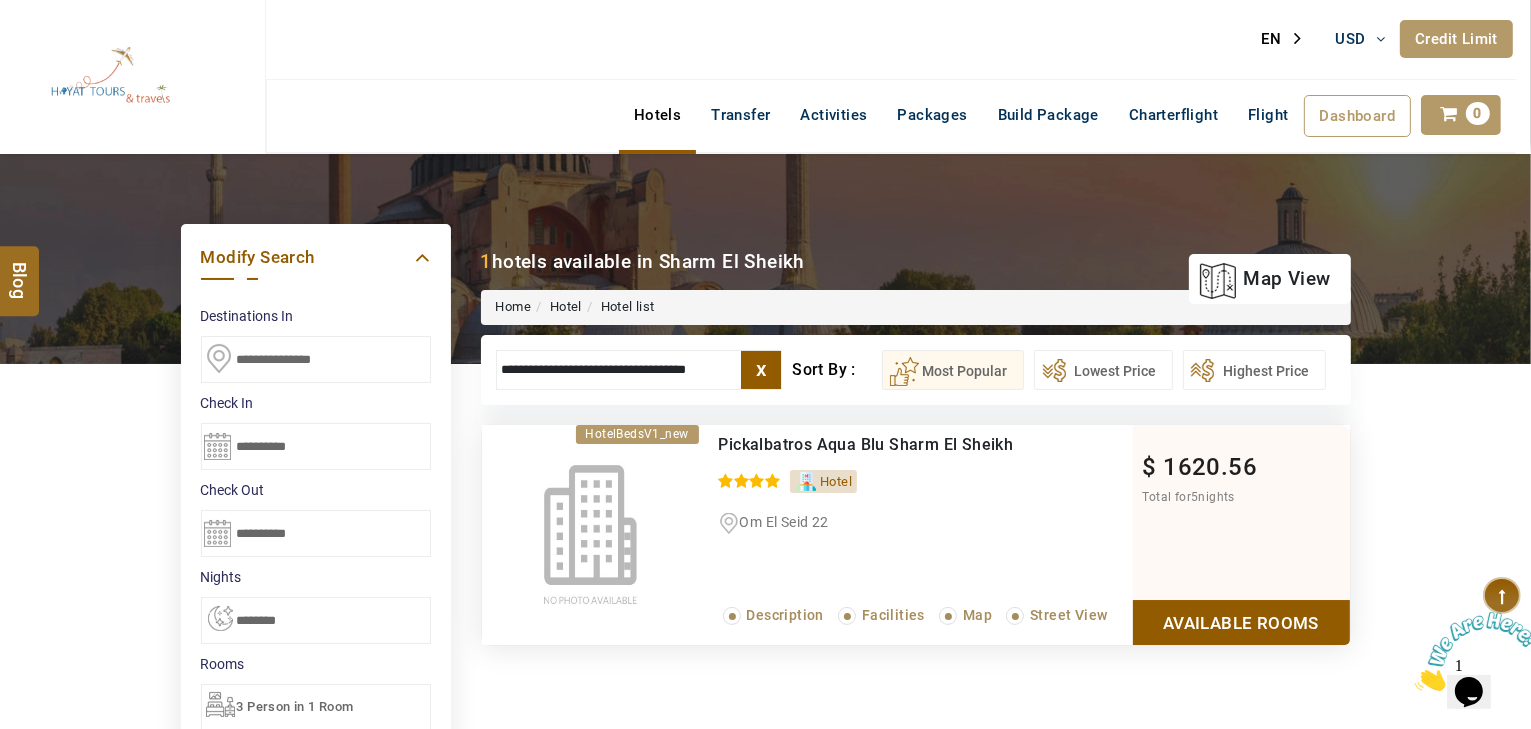 type on "**********" 